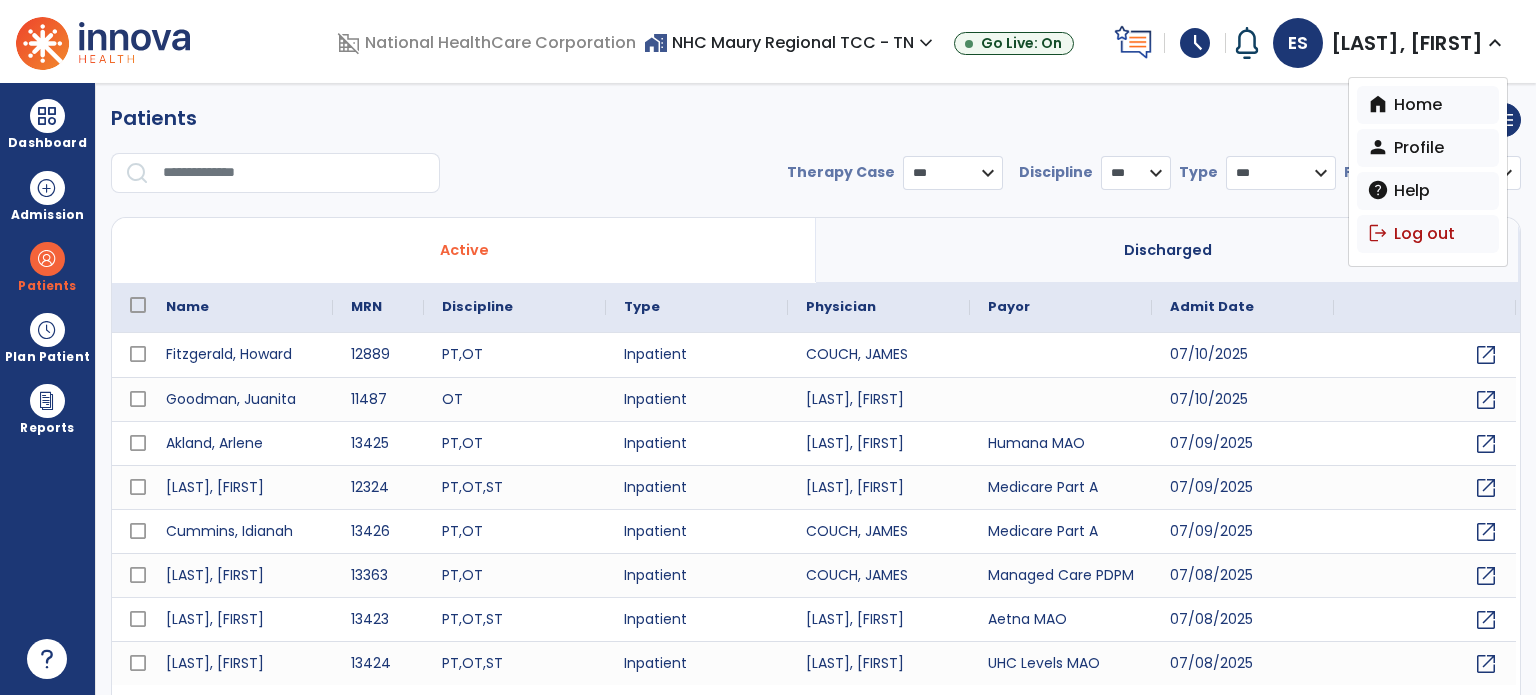 click on "home   Home" at bounding box center [1428, 105] 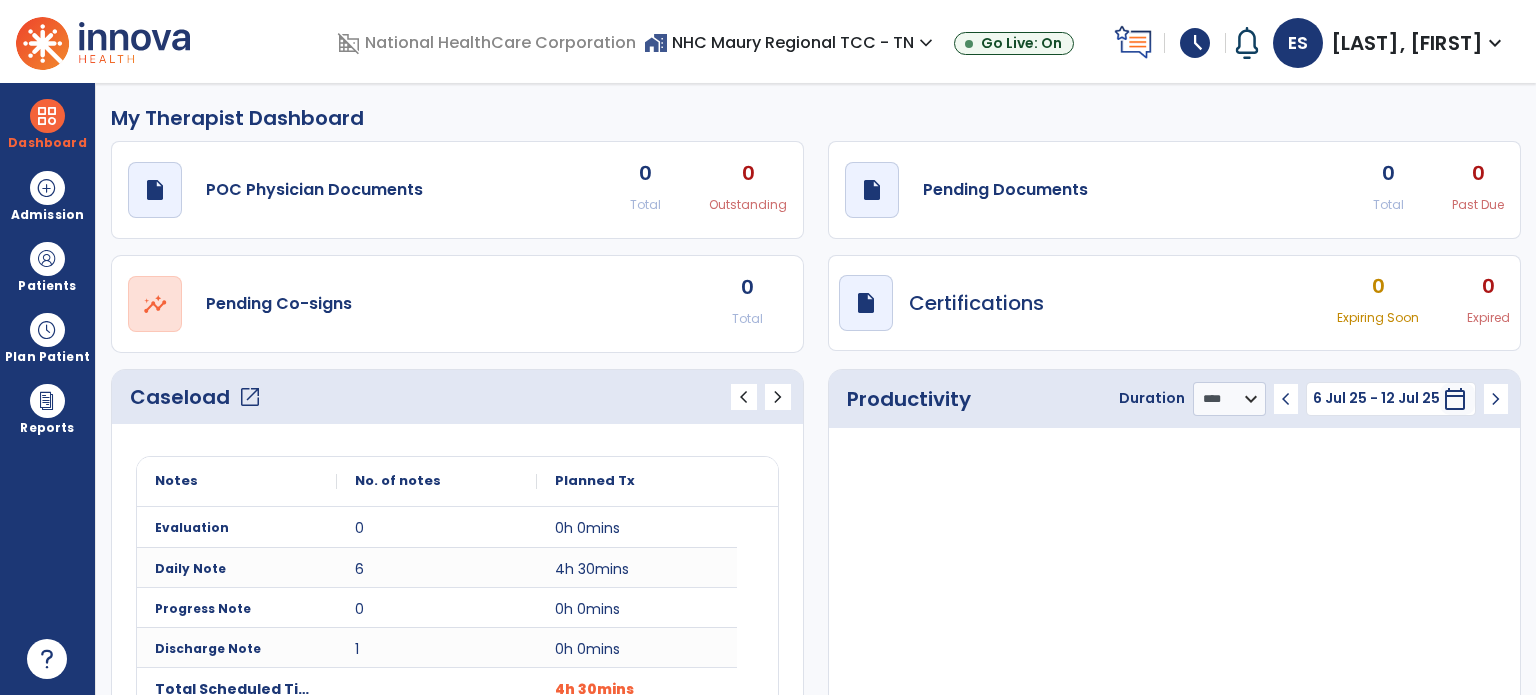 scroll, scrollTop: 0, scrollLeft: 0, axis: both 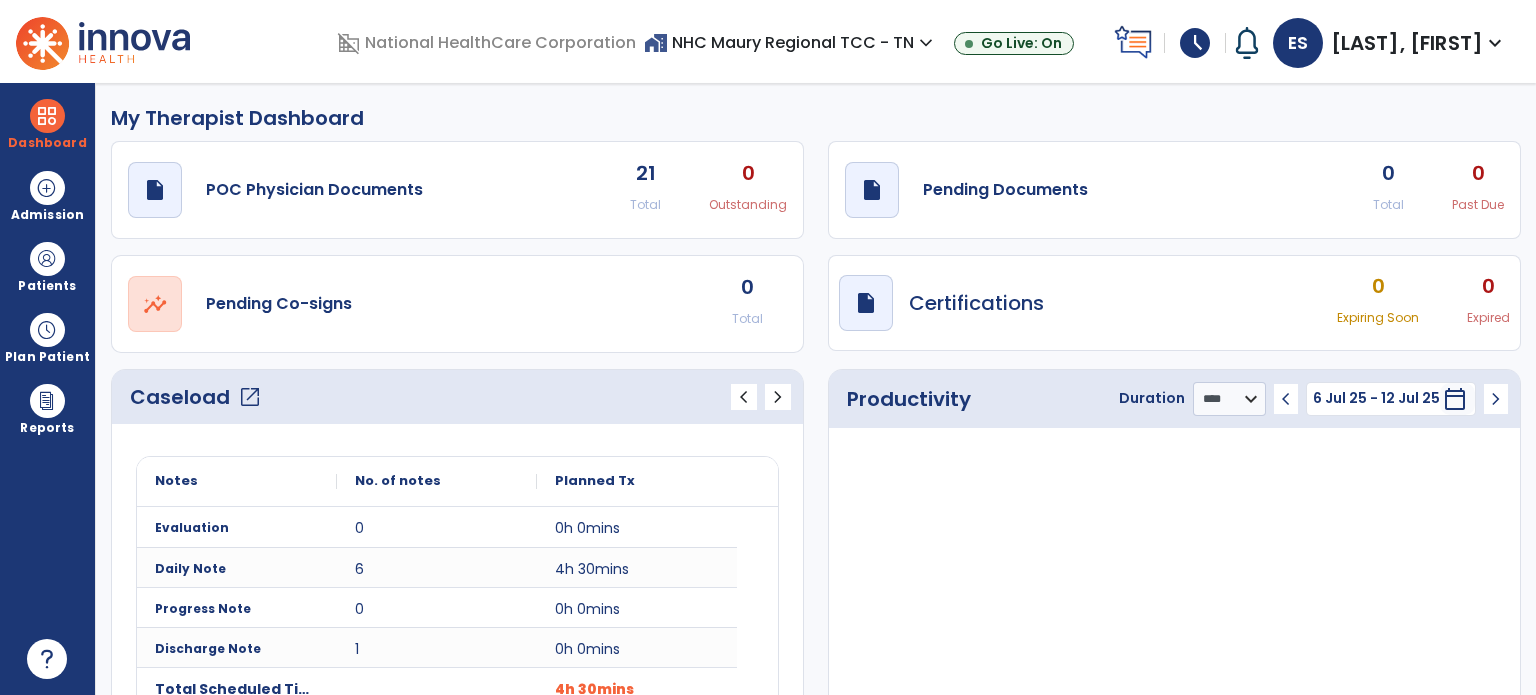 click on "open_in_new" 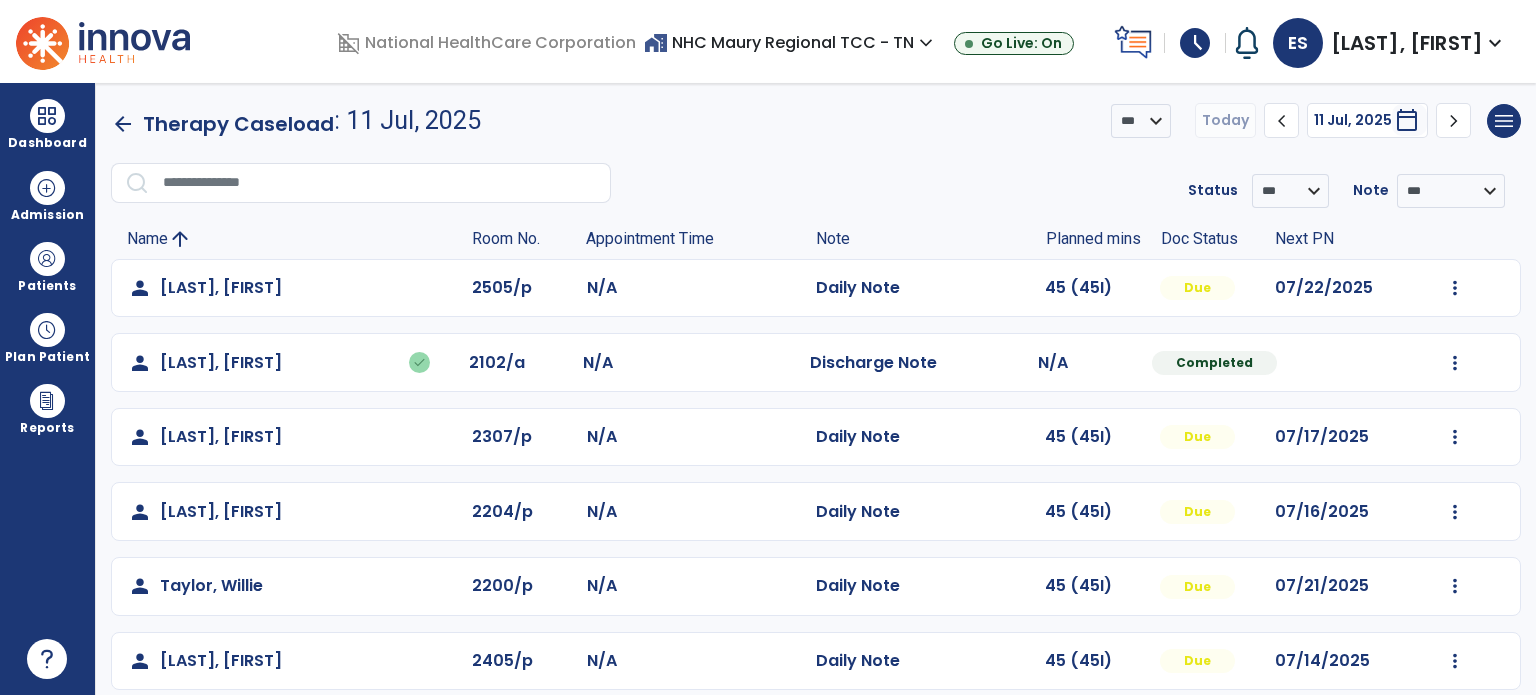 scroll, scrollTop: 94, scrollLeft: 0, axis: vertical 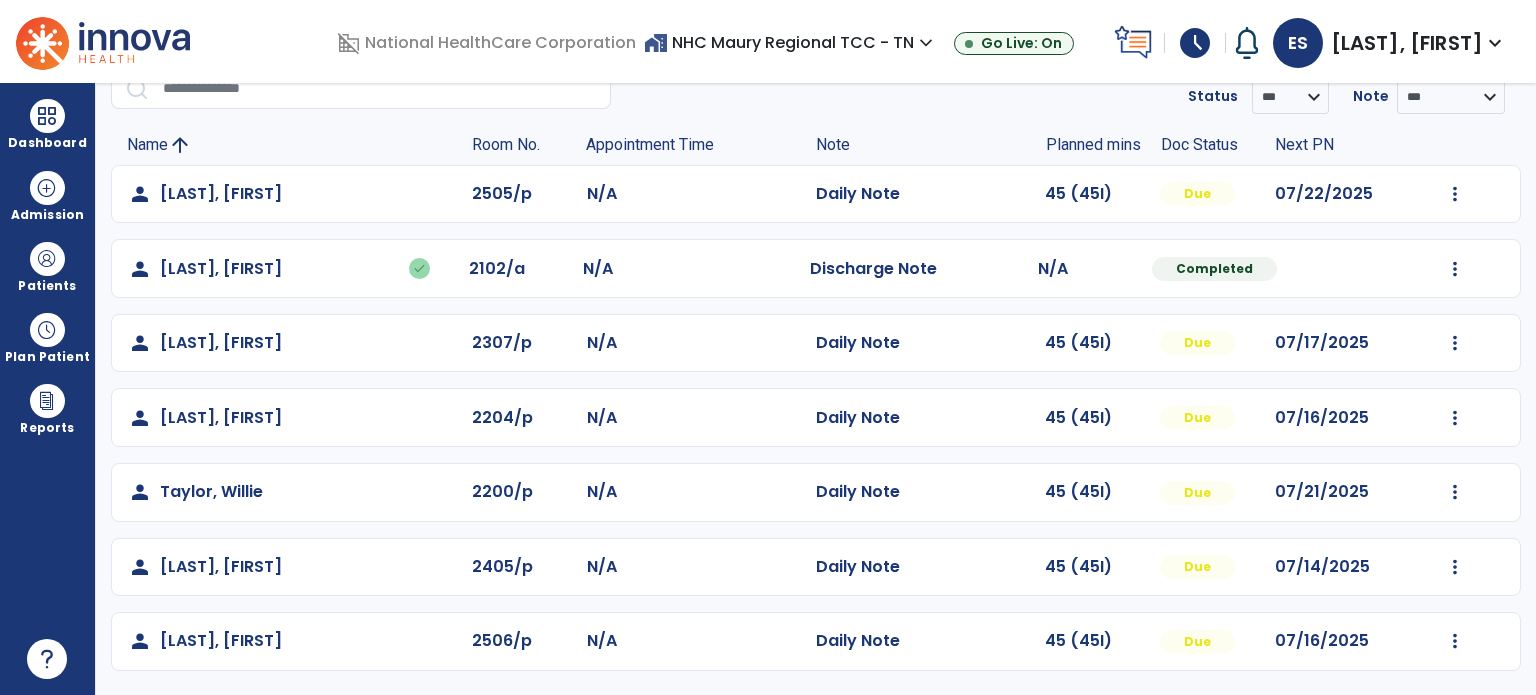 click on "person   [LAST], [FIRST] 2505/p N/A  Daily Note   45 (45I)  Due 07/22/2025  Mark Visit As Complete   Reset Note   Open Document   G + C Mins   person   [LAST], [FIRST]  done  2102/a N/A  Discharge Note   N/A  Completed  Undo Visit Status   Reset Note   Open Document   G + C Mins   person   [LAST], [FIRST]  2307/p N/A  Daily Note   45 (45I)  Due 07/17/2025  Mark Visit As Complete   Reset Note   Open Document   G + C Mins   person   [LAST], [FIRST]  2204/p N/A  Daily Note   45 (45I)  Due 07/16/2025  Mark Visit As Complete   Reset Note   Open Document   G + C Mins   person   [LAST], [FIRST]  2200/p N/A  Daily Note   45 (45I)  Due 07/21/2025  Mark Visit As Complete   Reset Note   Open Document   G + C Mins   person   [LAST], [FIRST]  2405/p N/A  Daily Note   45 (45I)  Due 07/14/2025  Mark Visit As Complete   Reset Note   Open Document   G + C Mins   person   [LAST], [FIRST]  2506/p N/A  Daily Note   45 (45I)  Due 07/16/2025  Mark Visit As Complete   Reset Note   Open Document   G + C Mins" 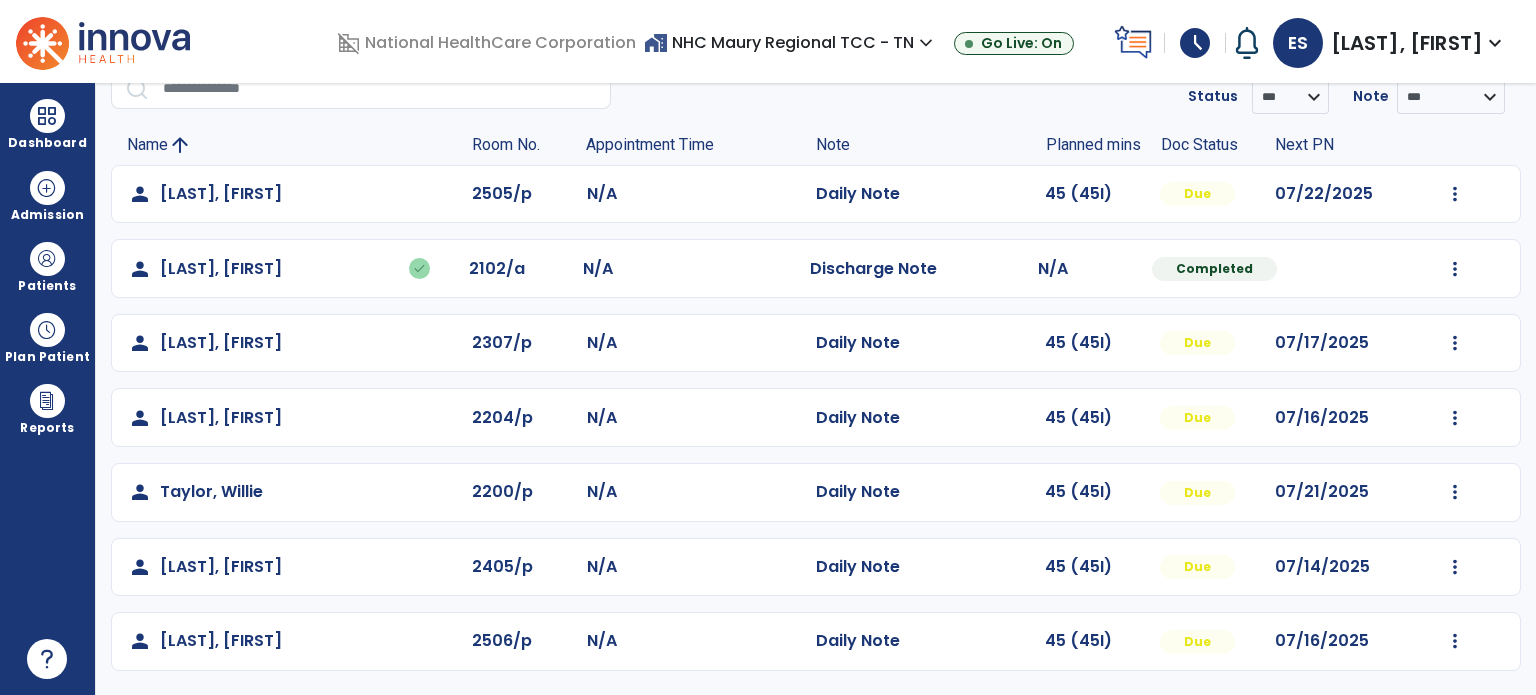 click on "person   [LAST], [FIRST] 2505/p N/A  Daily Note   45 (45I)  Due 07/22/2025  Mark Visit As Complete   Reset Note   Open Document   G + C Mins   person   [LAST], [FIRST]  done  2102/a N/A  Discharge Note   N/A  Completed  Undo Visit Status   Reset Note   Open Document   G + C Mins   person   [LAST], [FIRST]  2307/p N/A  Daily Note   45 (45I)  Due 07/17/2025  Mark Visit As Complete   Reset Note   Open Document   G + C Mins   person   [LAST], [FIRST]  2204/p N/A  Daily Note   45 (45I)  Due 07/16/2025  Mark Visit As Complete   Reset Note   Open Document   G + C Mins   person   [LAST], [FIRST]  2200/p N/A  Daily Note   45 (45I)  Due 07/21/2025  Mark Visit As Complete   Reset Note   Open Document   G + C Mins   person   [LAST], [FIRST]  2405/p N/A  Daily Note   45 (45I)  Due 07/14/2025  Mark Visit As Complete   Reset Note   Open Document   G + C Mins   person   [LAST], [FIRST]  2506/p N/A  Daily Note   45 (45I)  Due 07/16/2025  Mark Visit As Complete   Reset Note   Open Document   G + C Mins" 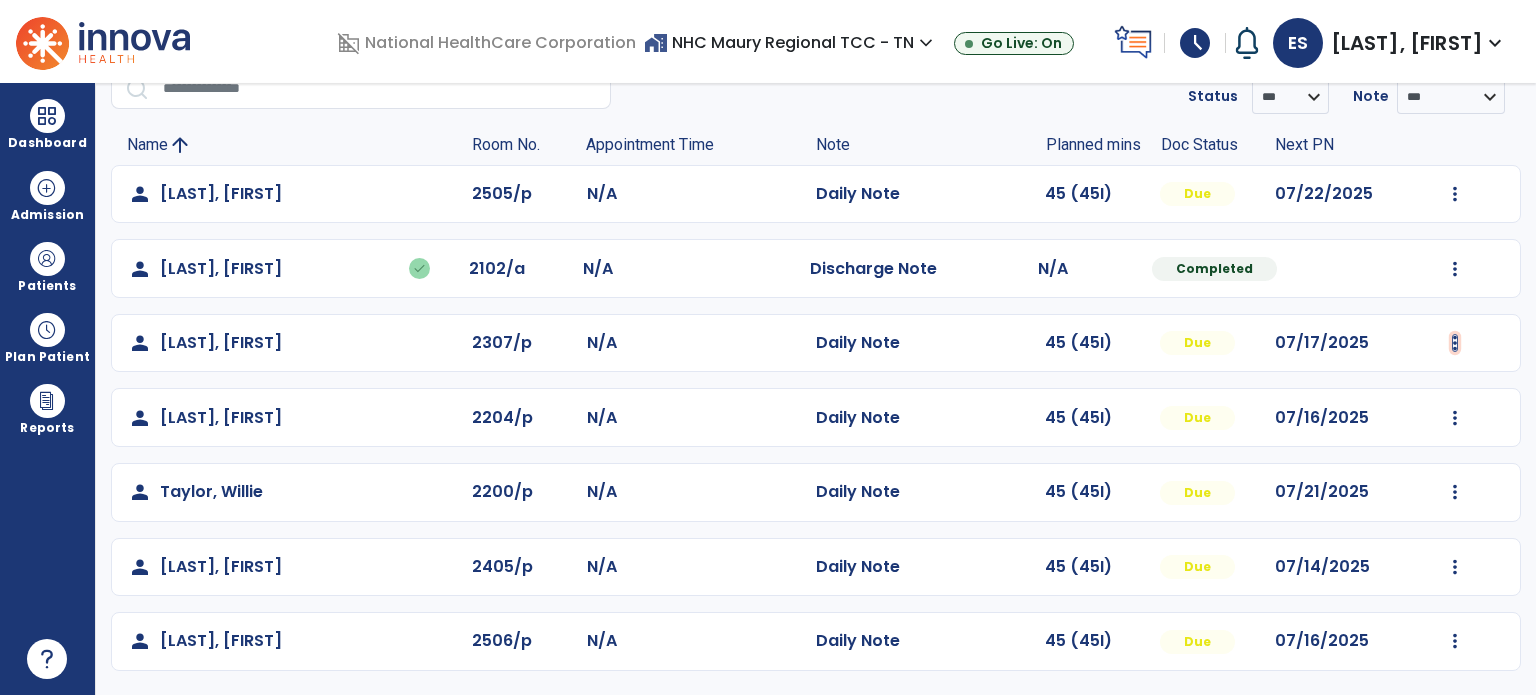 click at bounding box center [1455, 194] 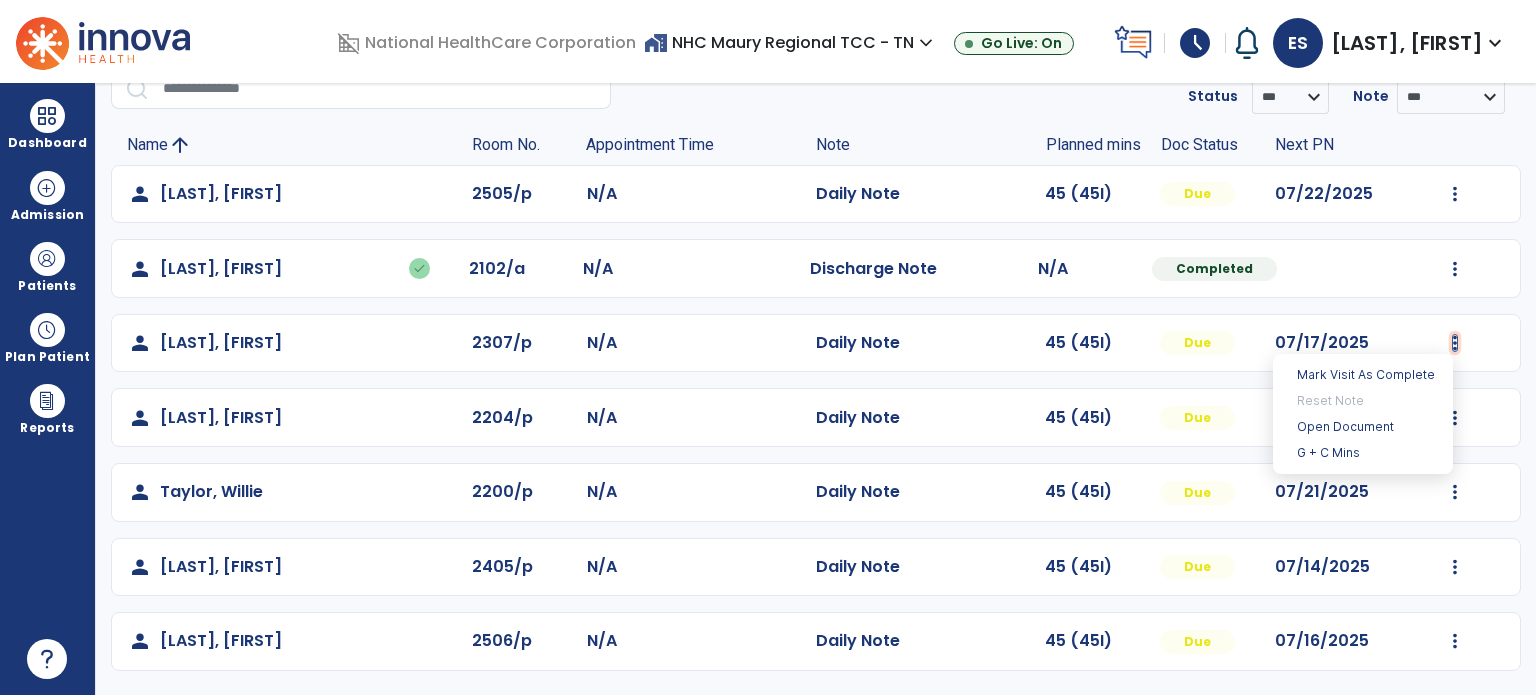 click at bounding box center [1455, 343] 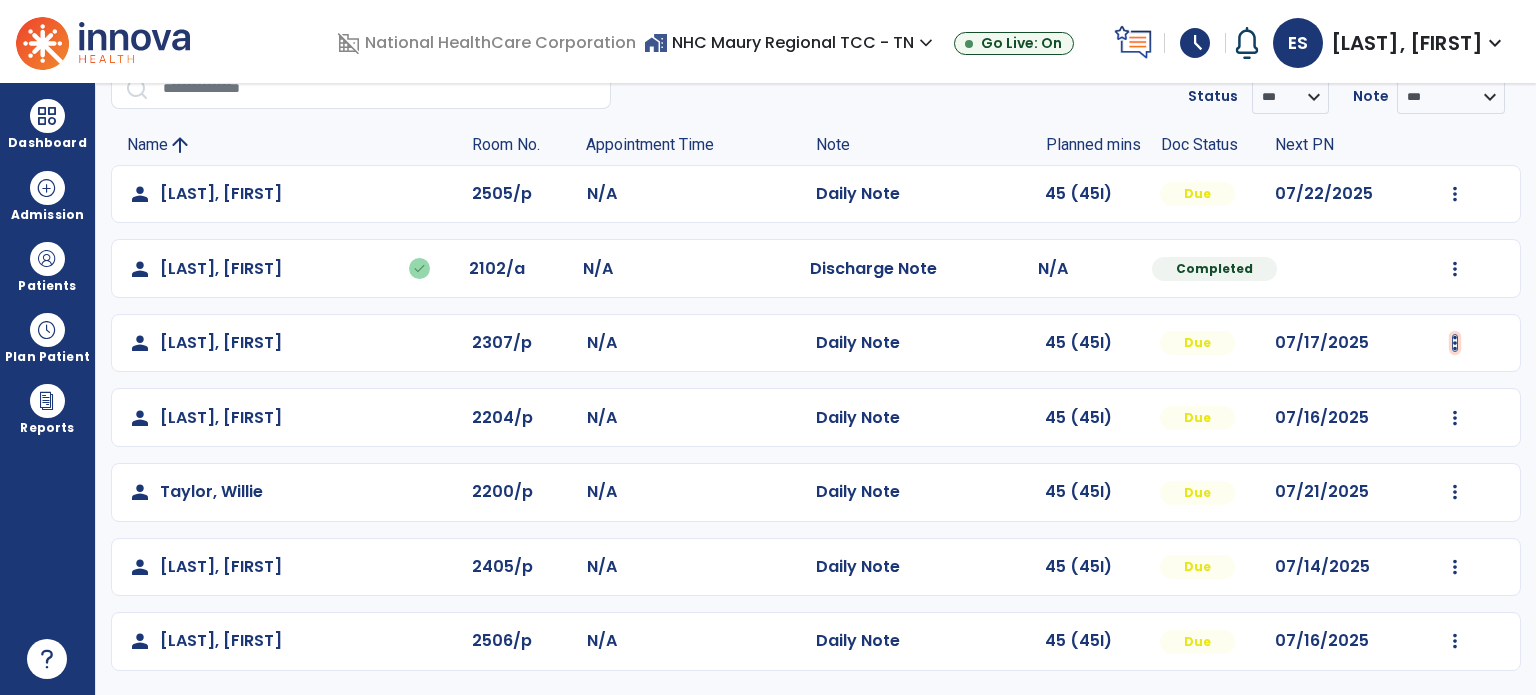 click at bounding box center (1455, 194) 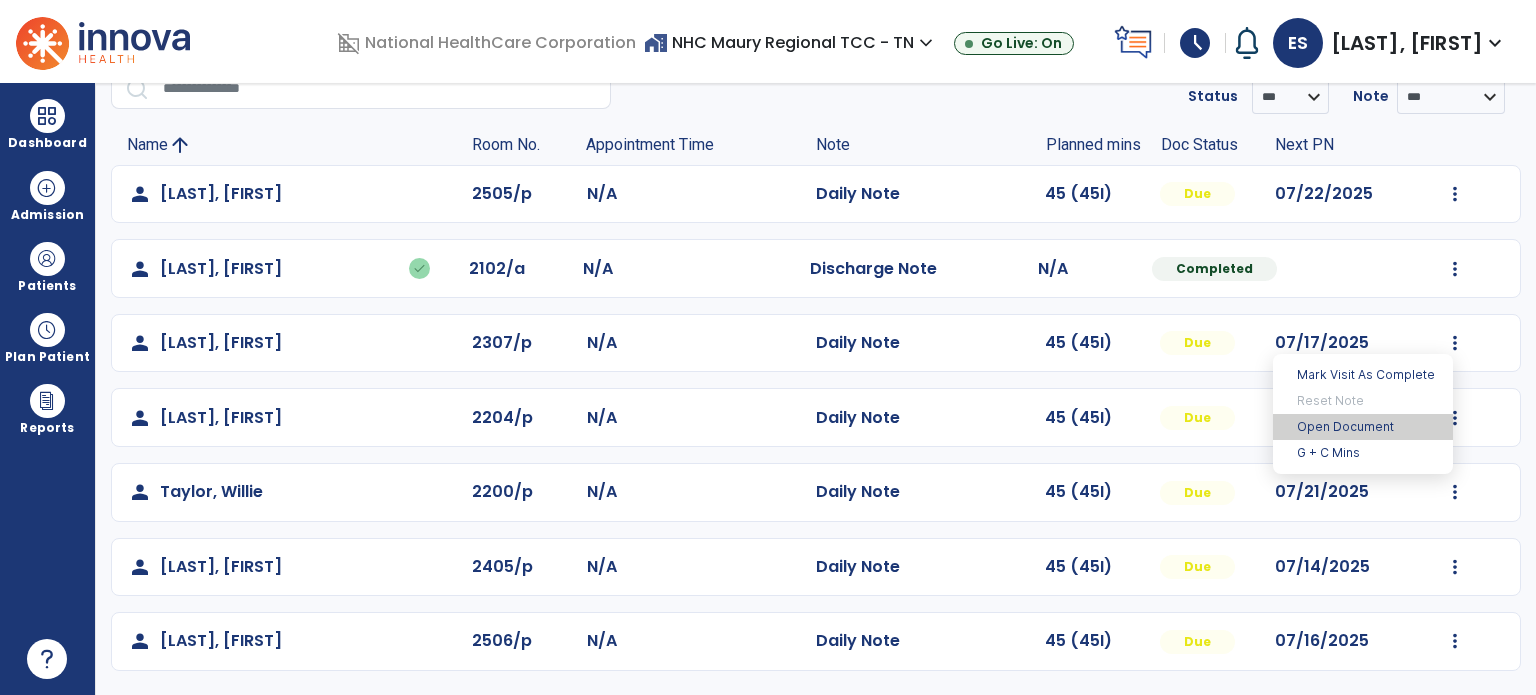 click on "Open Document" at bounding box center [1363, 427] 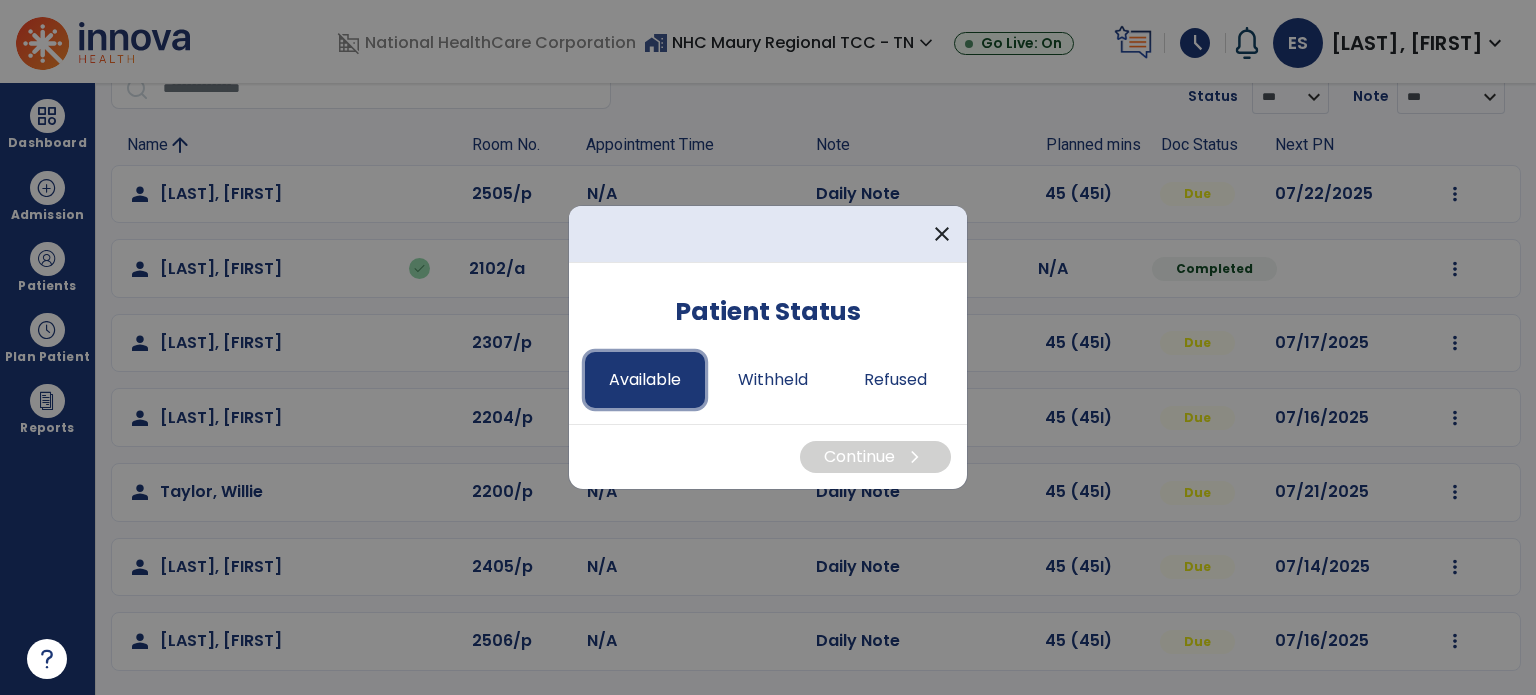 click on "Available" at bounding box center [645, 380] 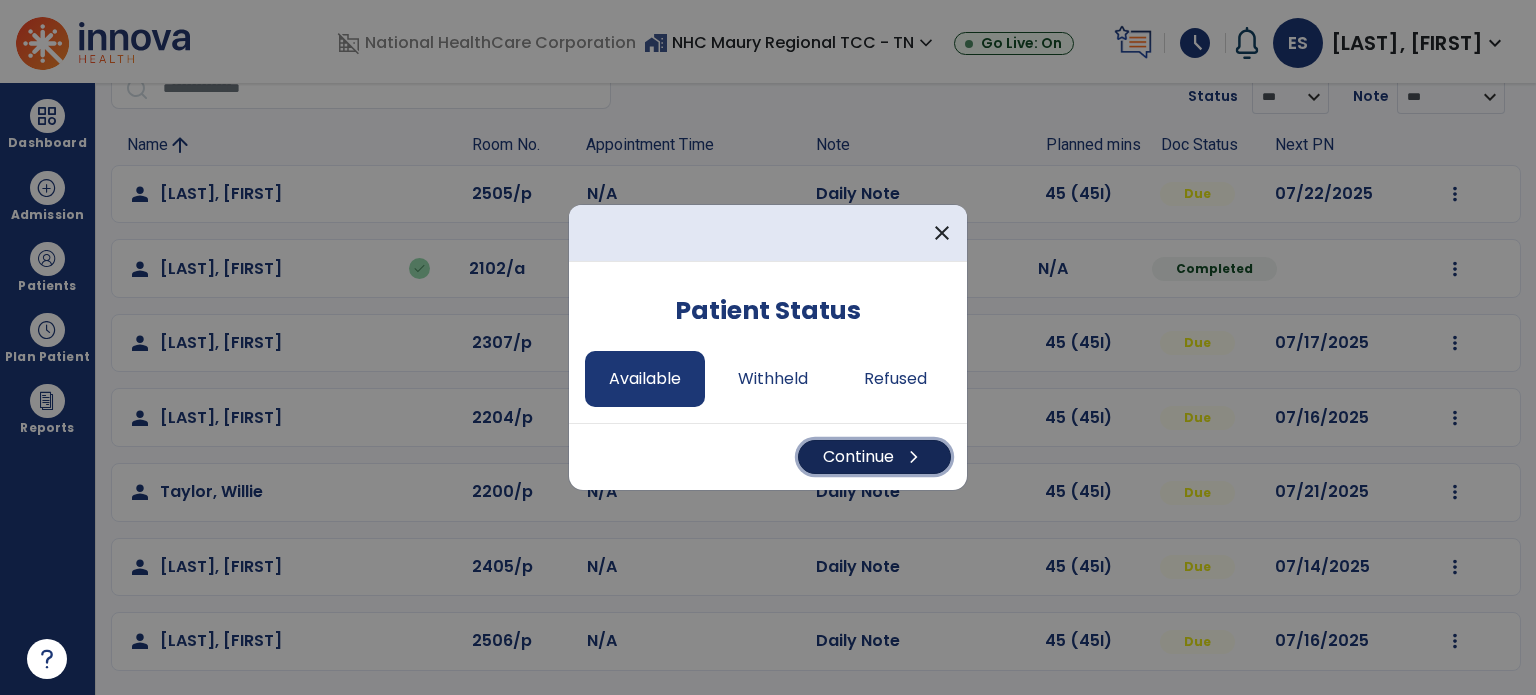 click on "Continue   chevron_right" at bounding box center [874, 457] 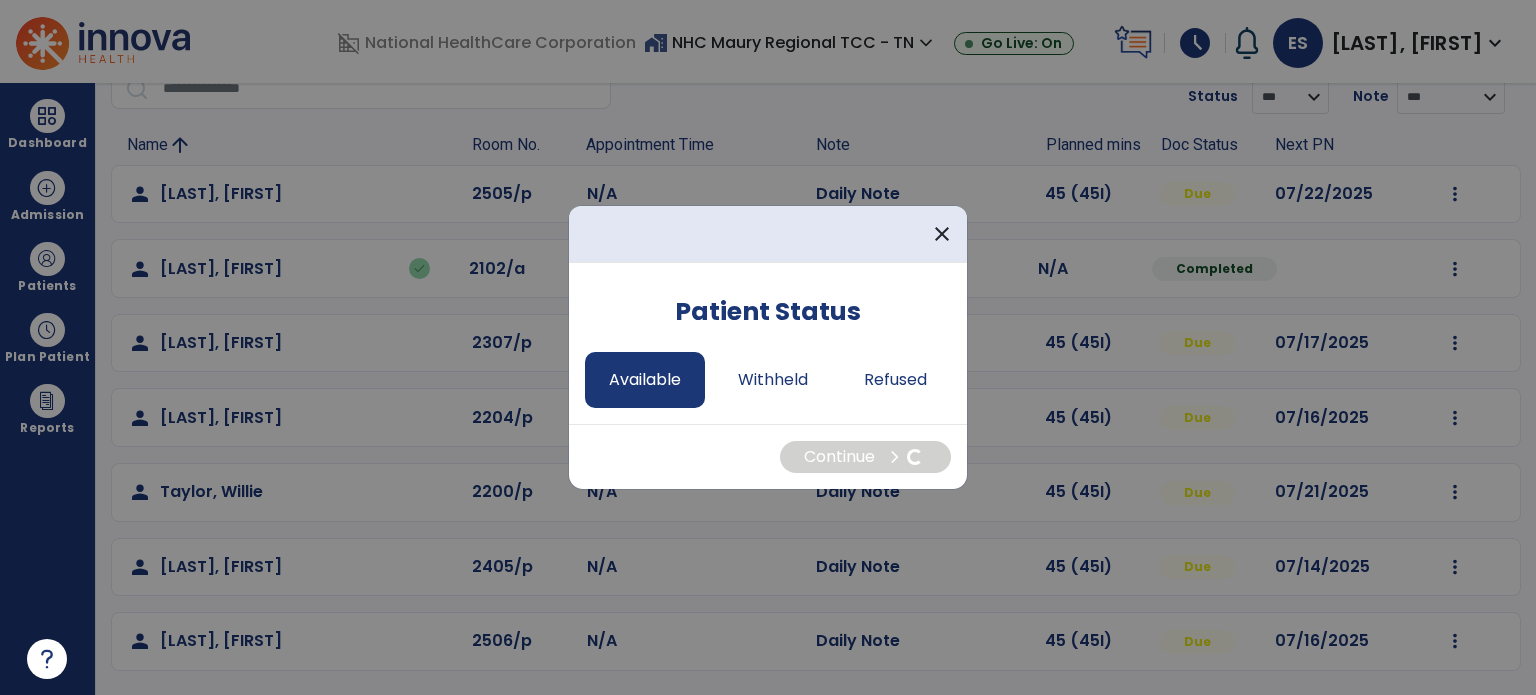 select on "*" 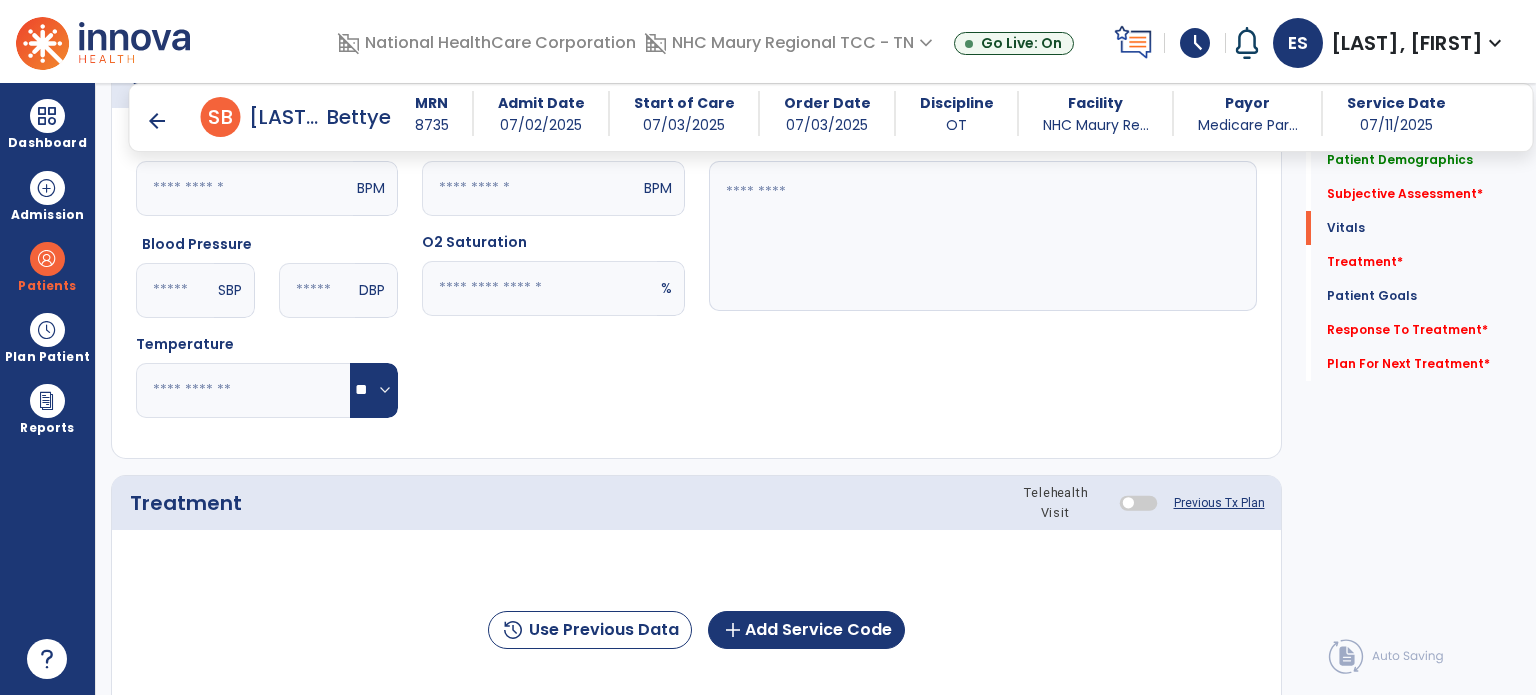 scroll, scrollTop: 948, scrollLeft: 0, axis: vertical 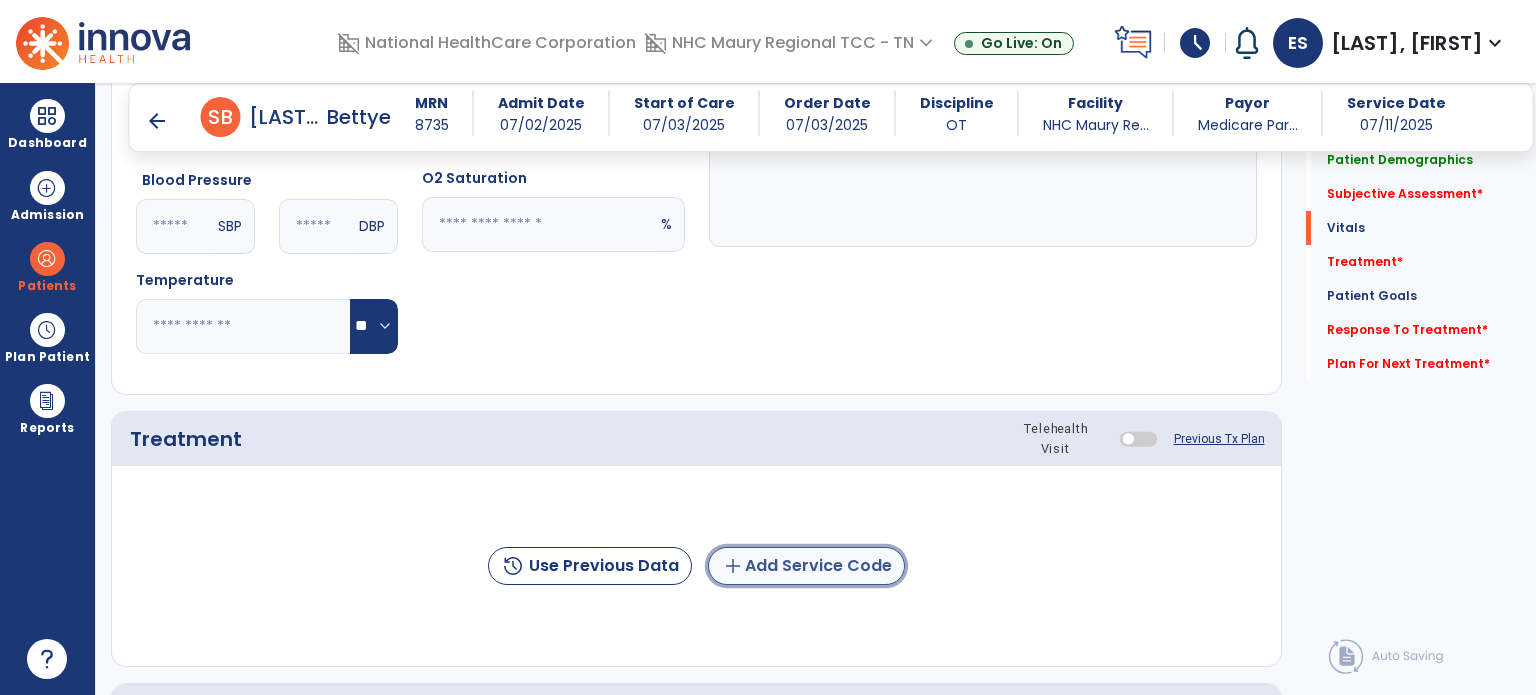 click on "add  Add Service Code" 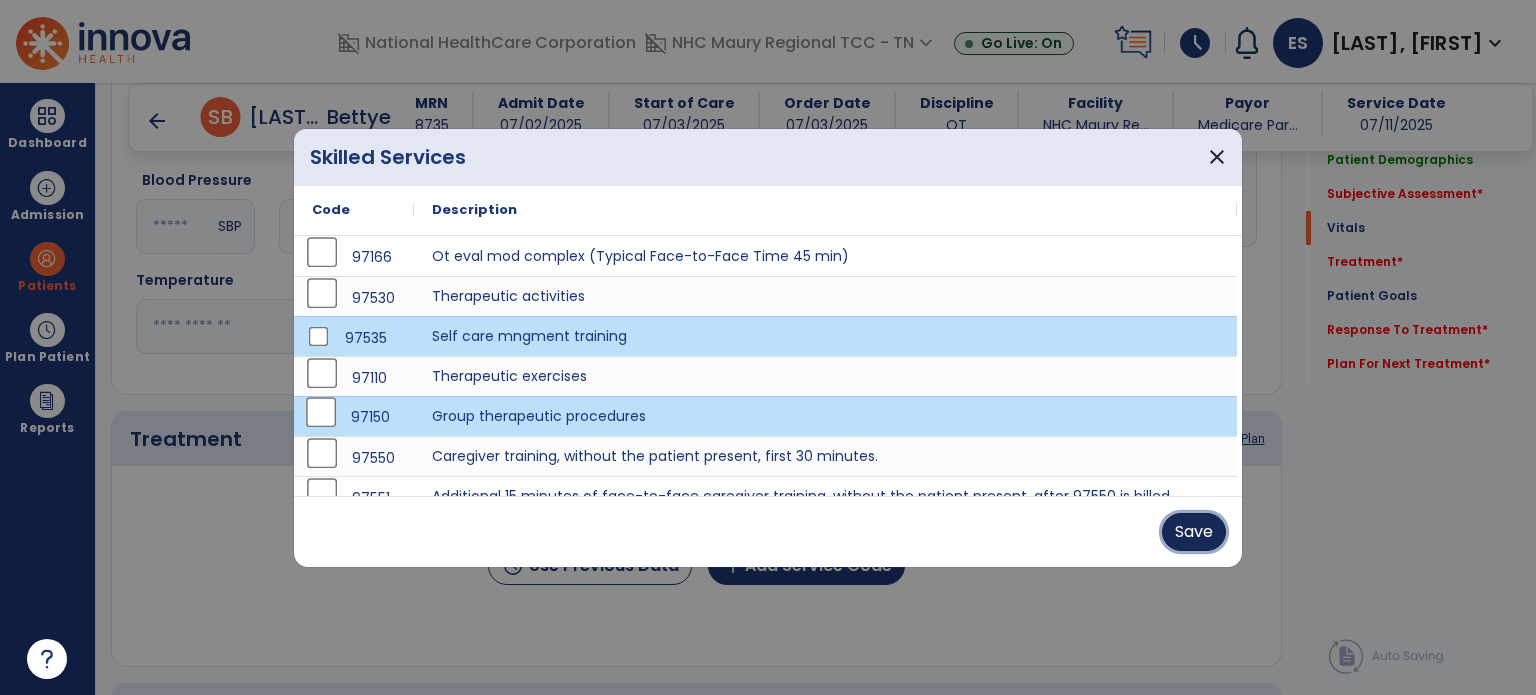 click on "Save" at bounding box center (1194, 532) 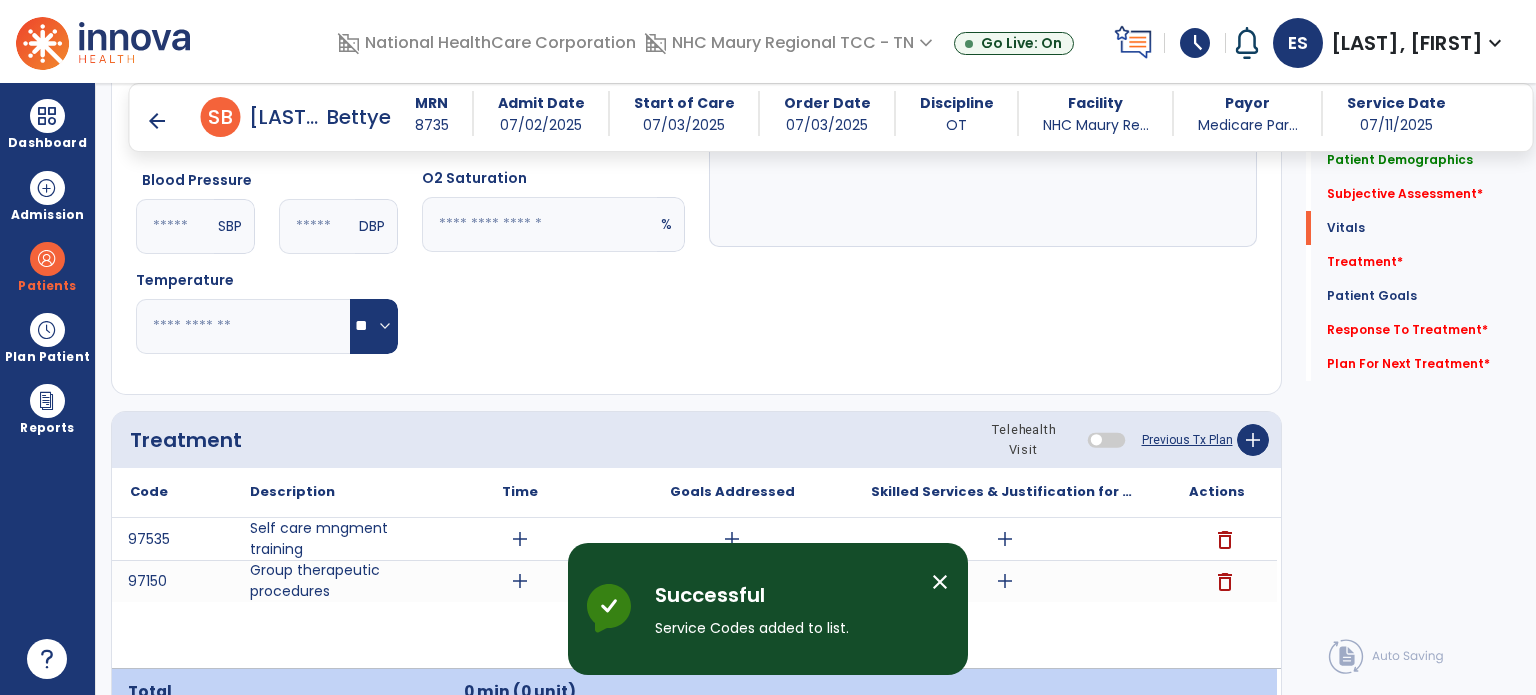 click on "add" at bounding box center (520, 539) 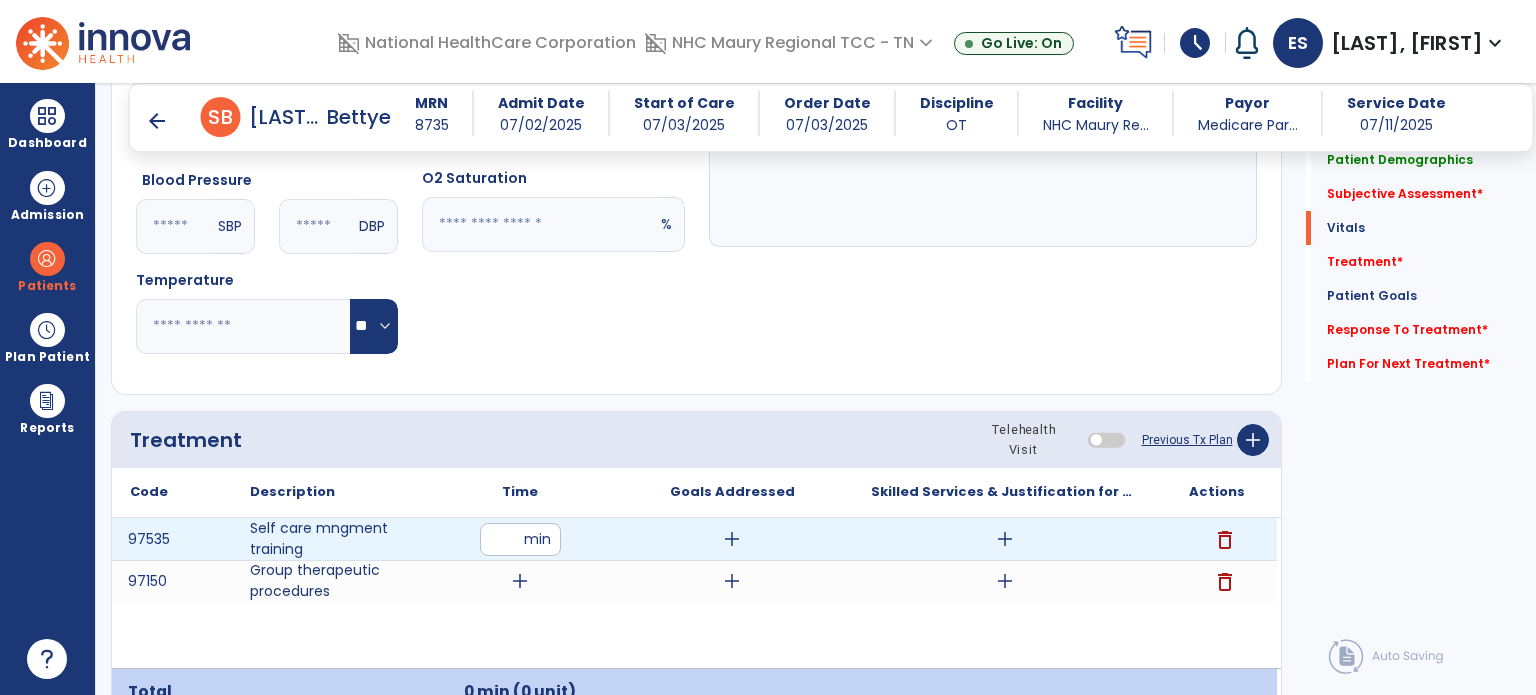 type on "**" 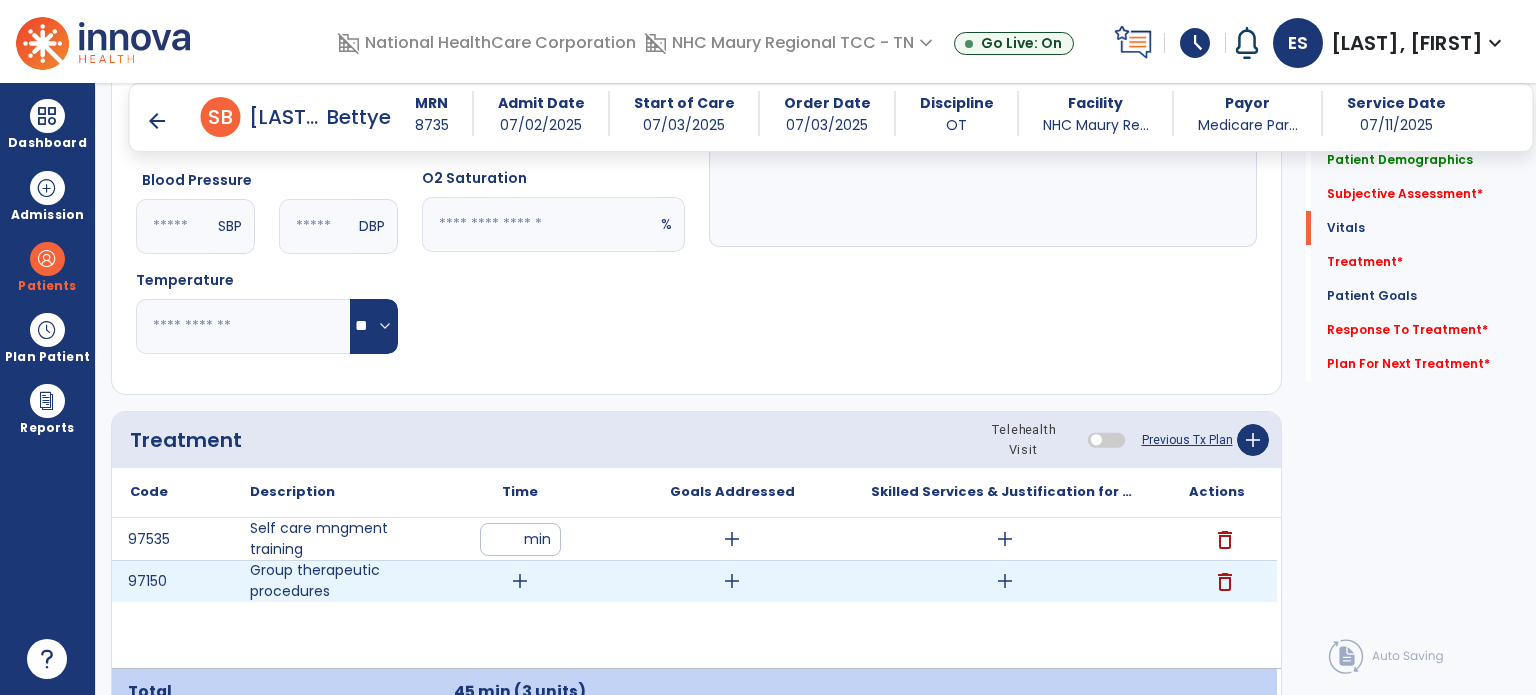 click on "add" at bounding box center (520, 581) 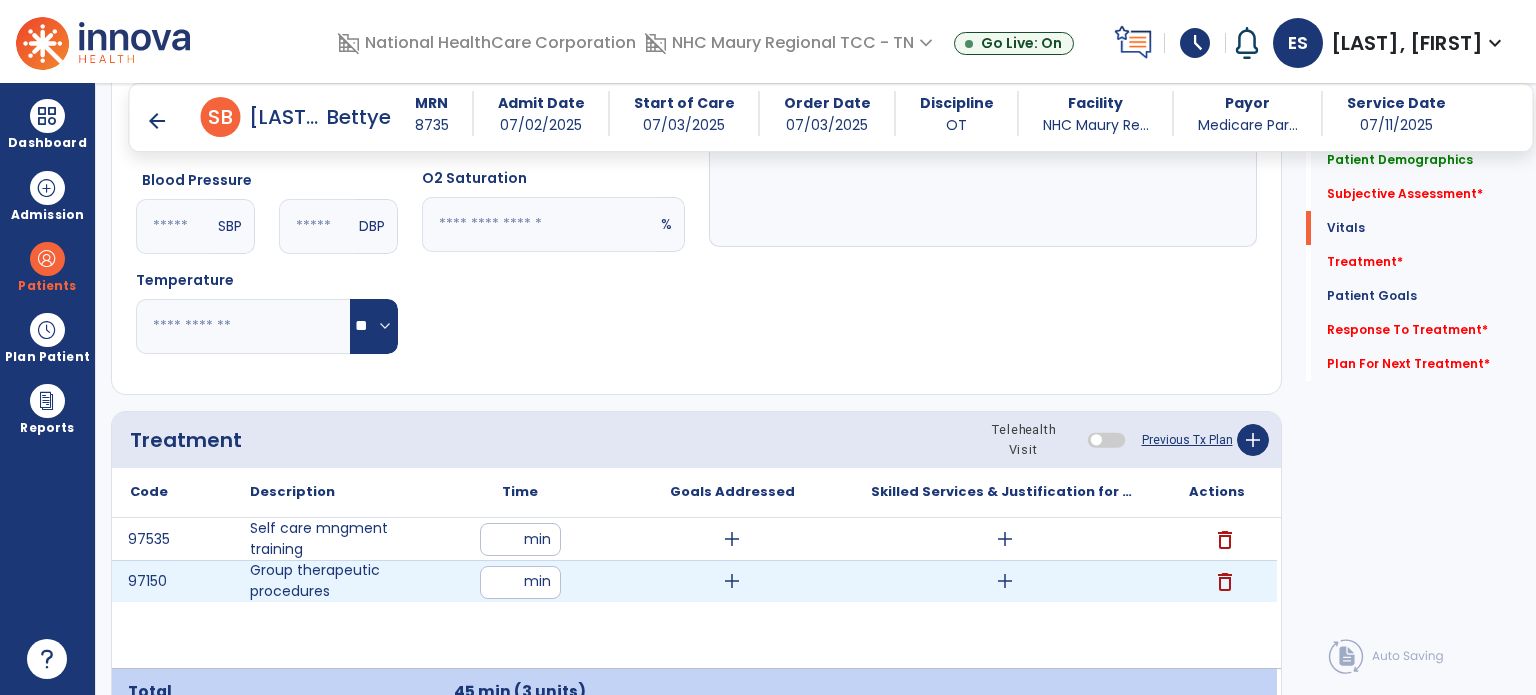 type on "**" 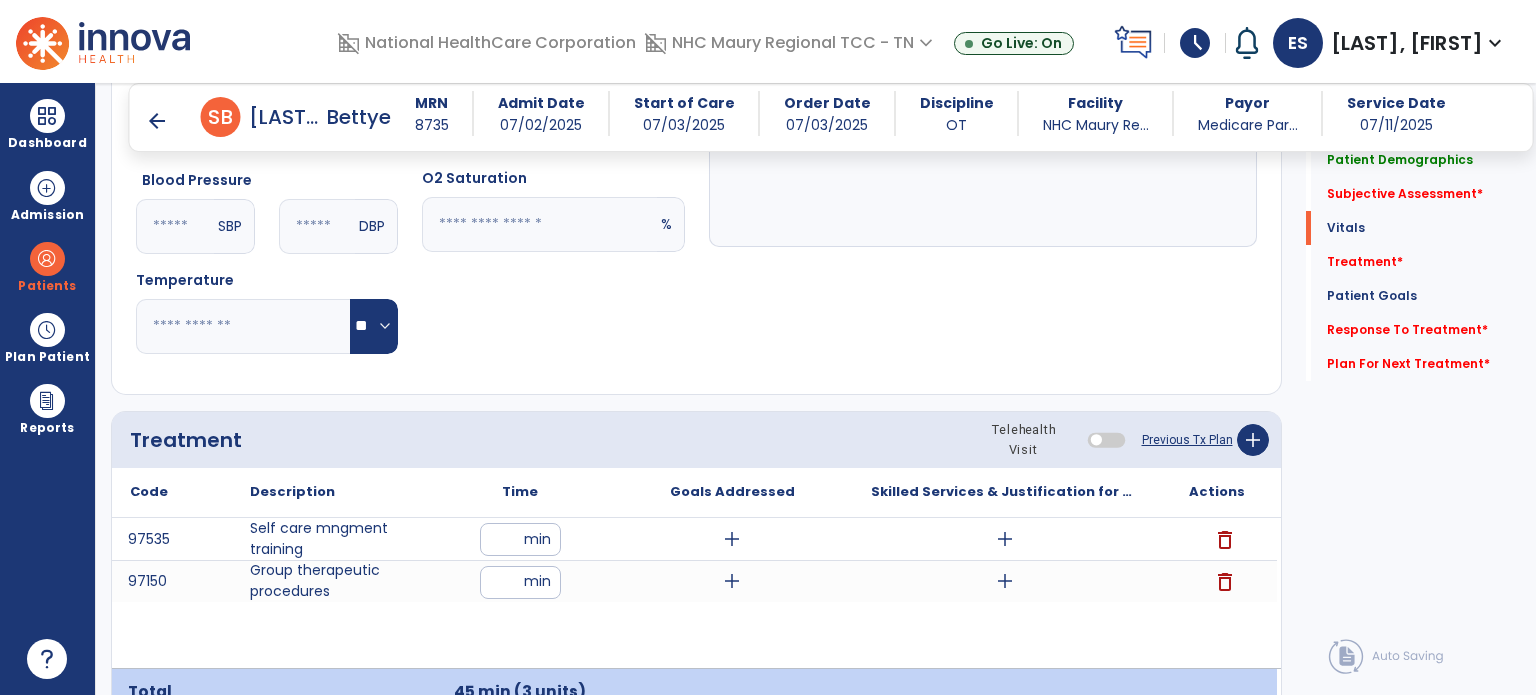 click on "arrow_back" at bounding box center [157, 121] 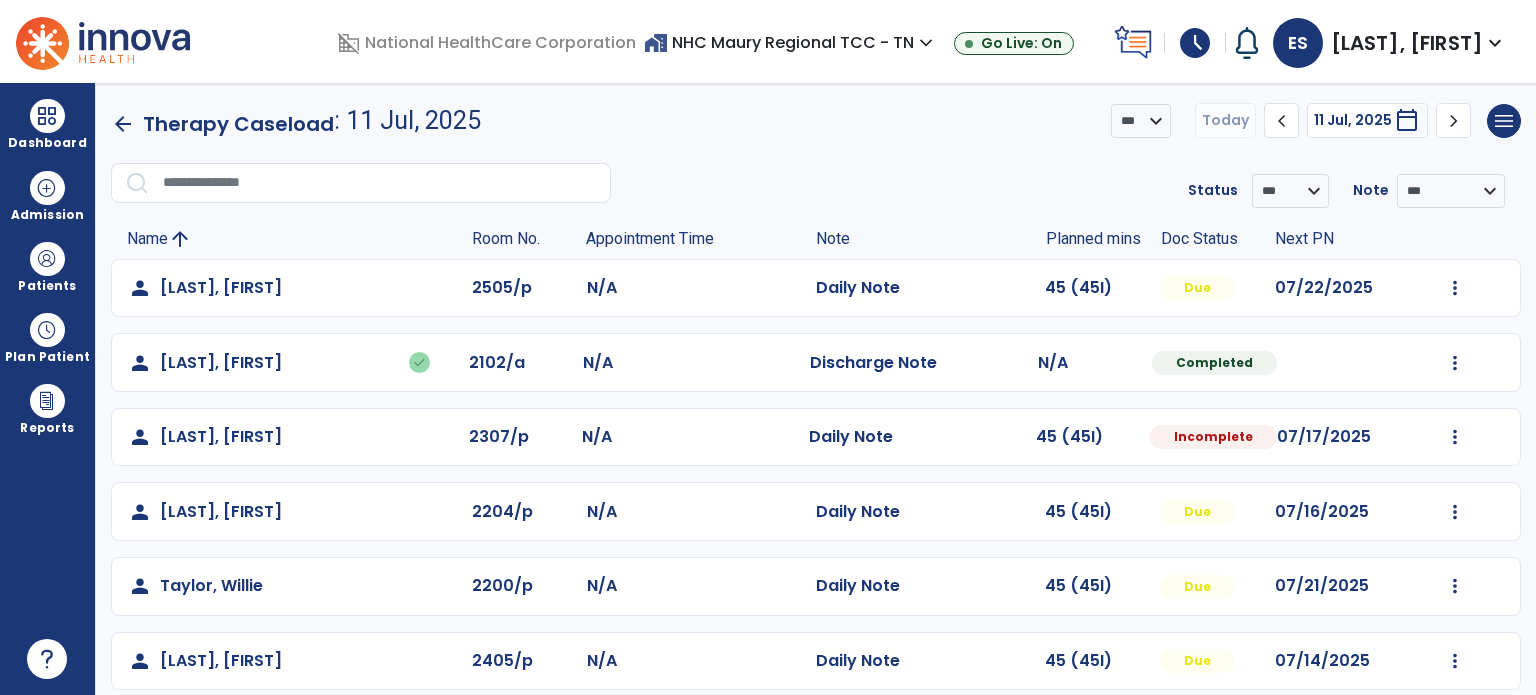 scroll, scrollTop: 54, scrollLeft: 0, axis: vertical 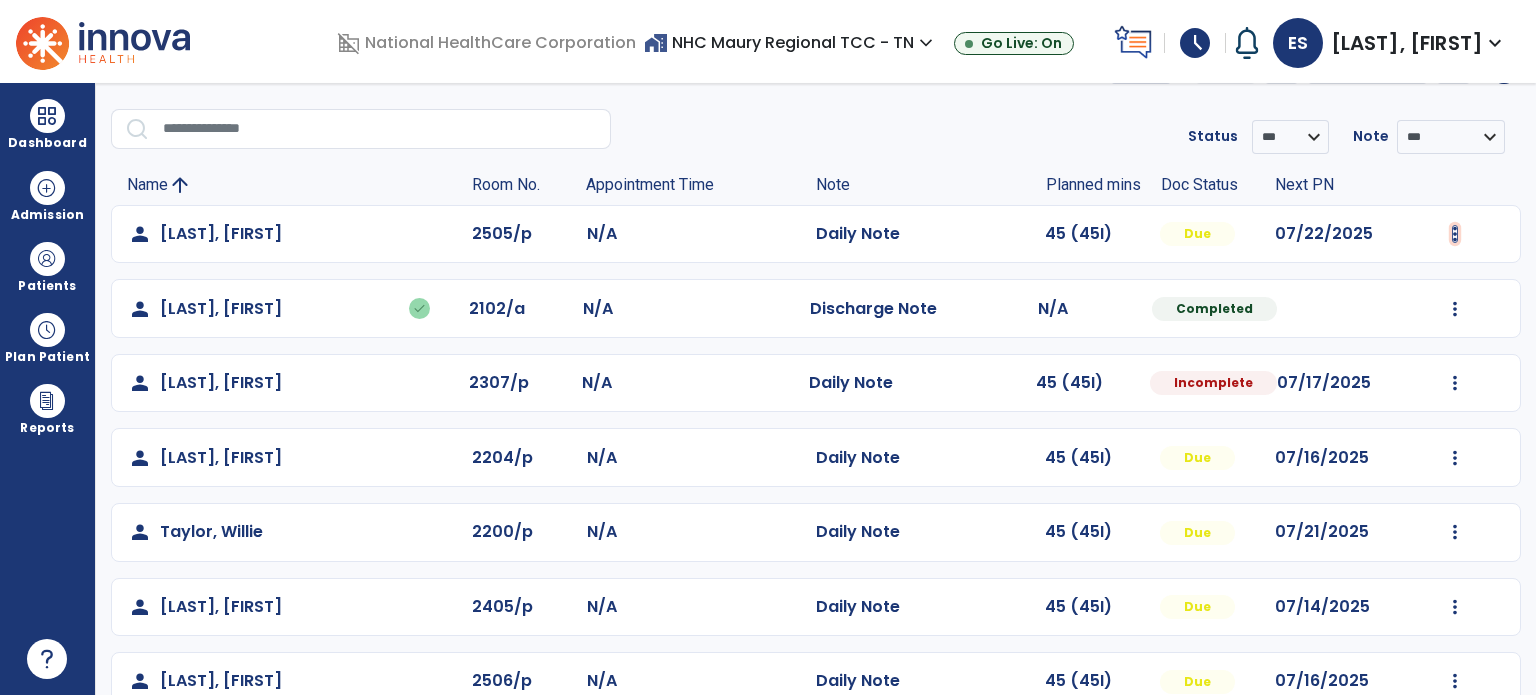click at bounding box center (1455, 234) 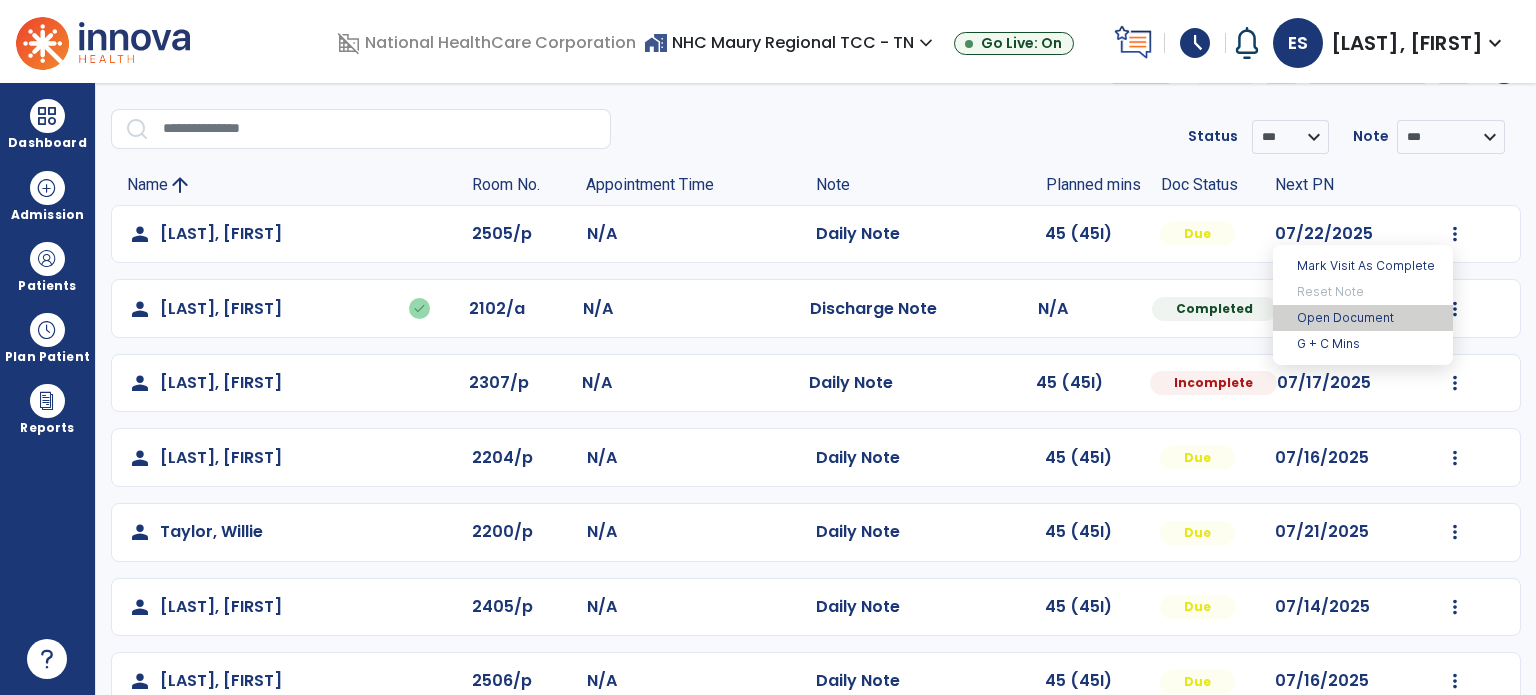 click on "Open Document" at bounding box center (1363, 318) 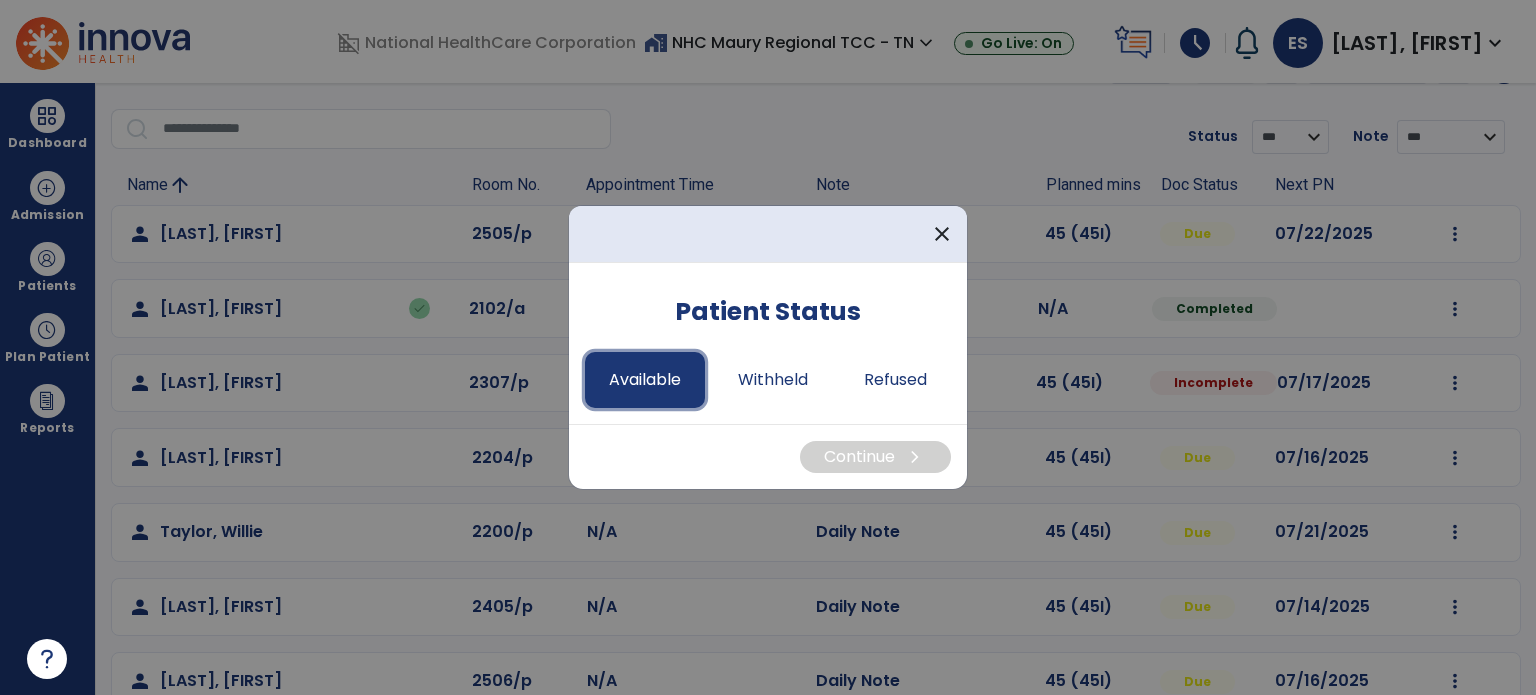 click on "Available" at bounding box center [645, 380] 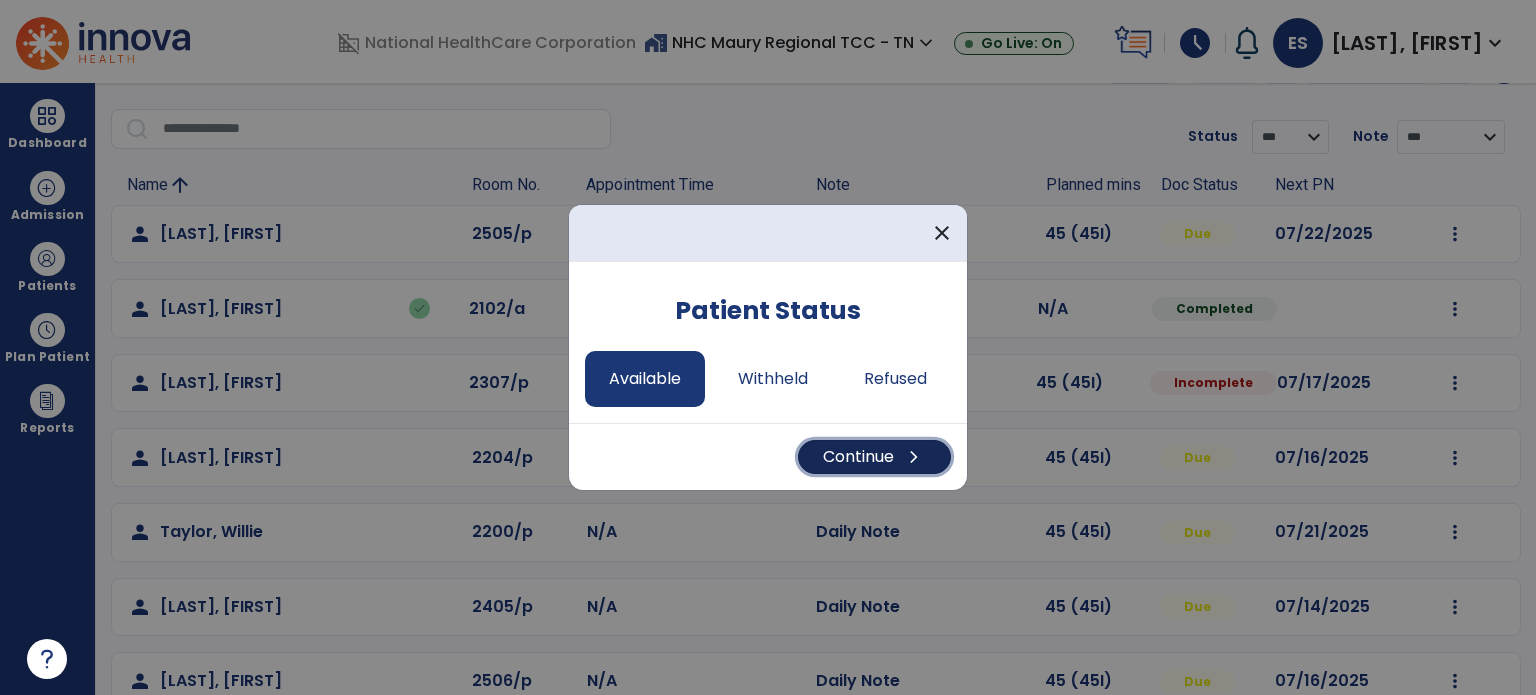 click on "Continue   chevron_right" at bounding box center (874, 457) 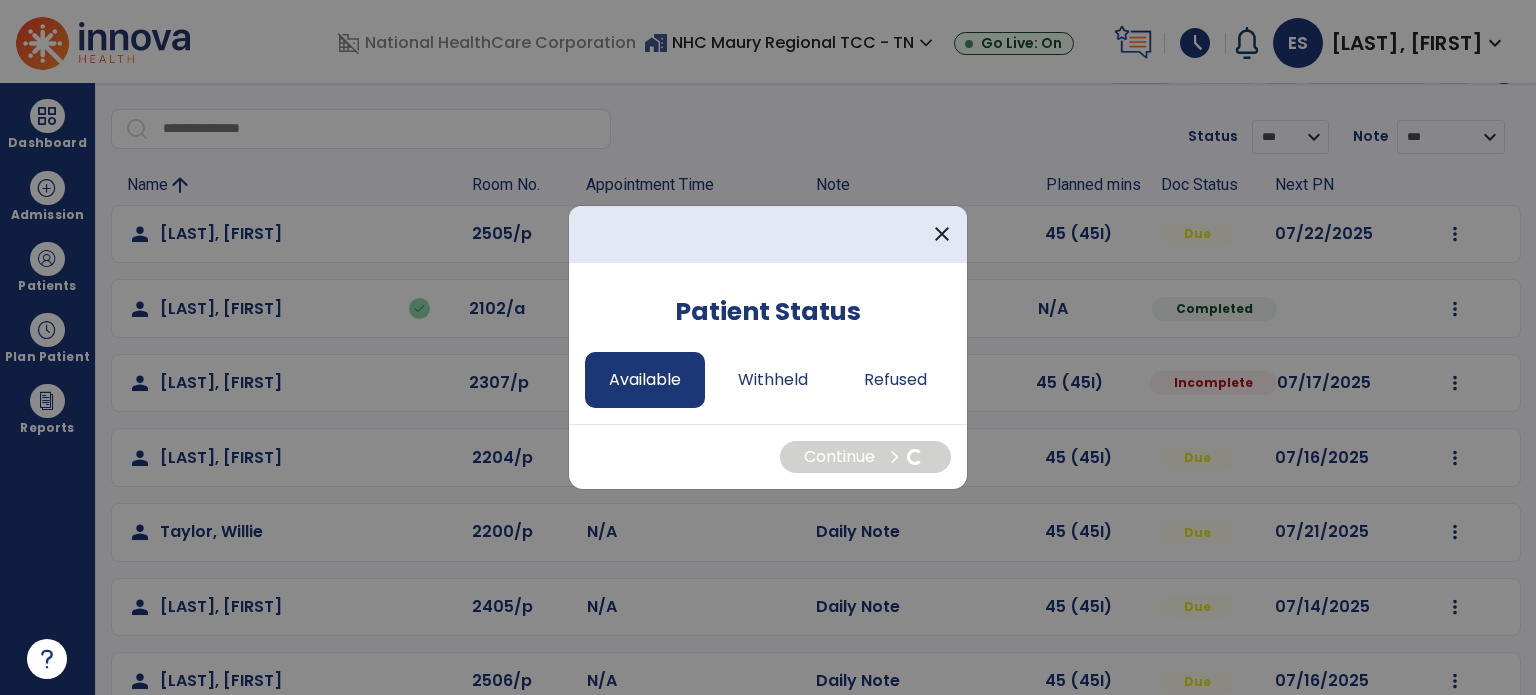 select on "*" 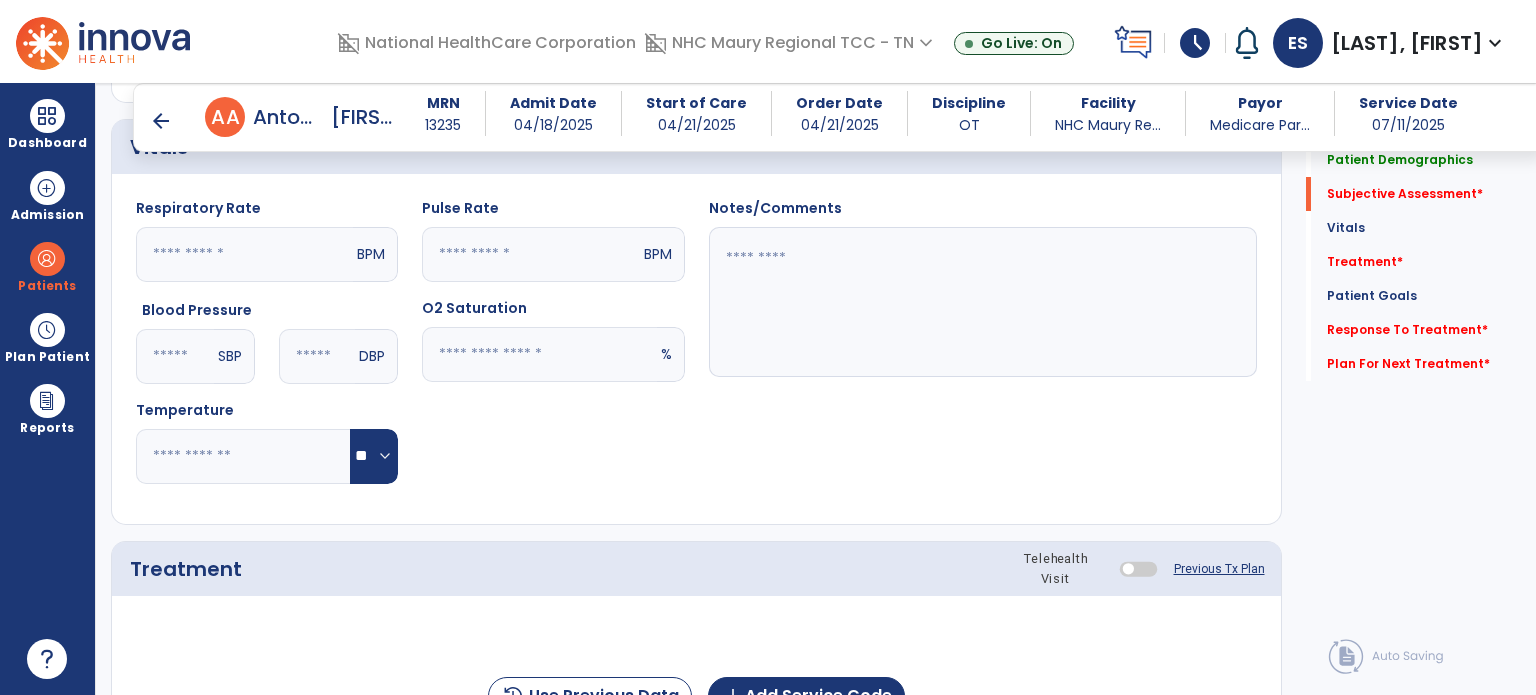 scroll, scrollTop: 994, scrollLeft: 0, axis: vertical 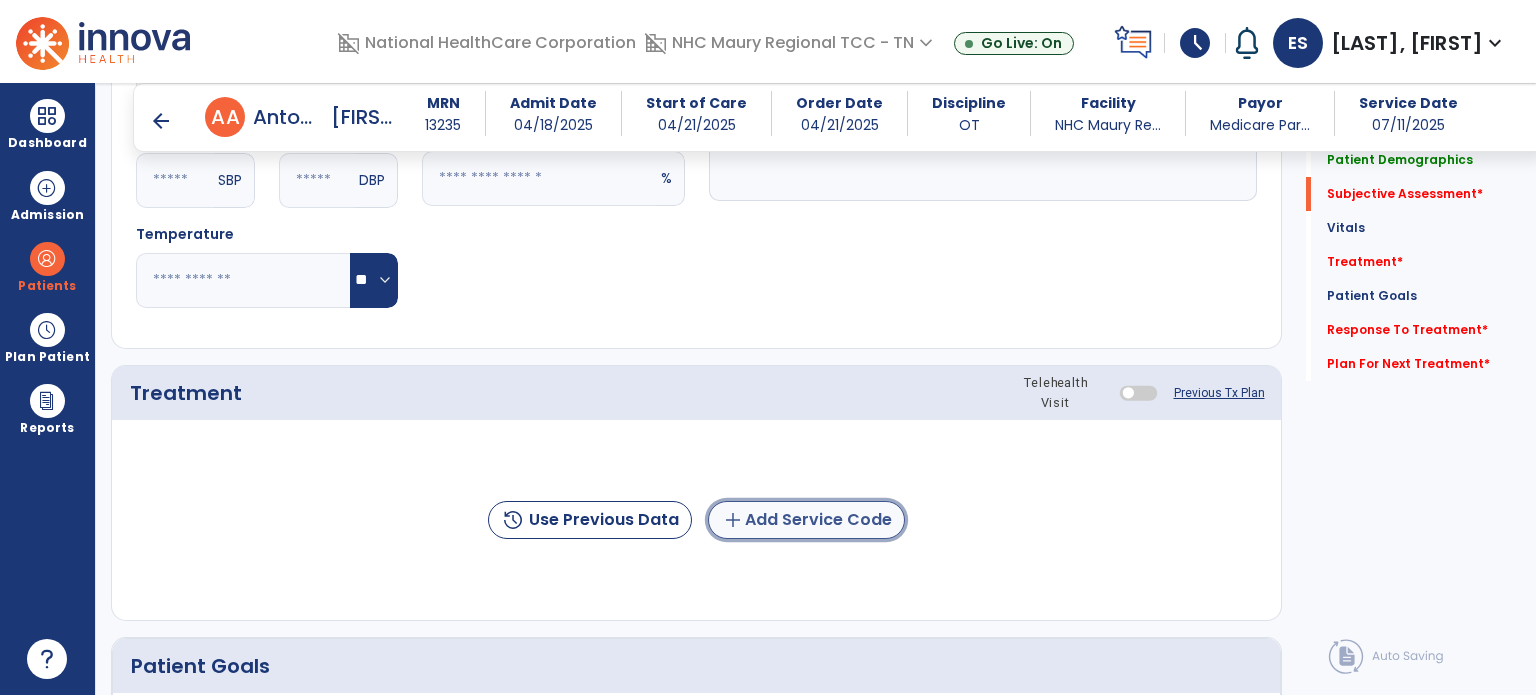 click on "add  Add Service Code" 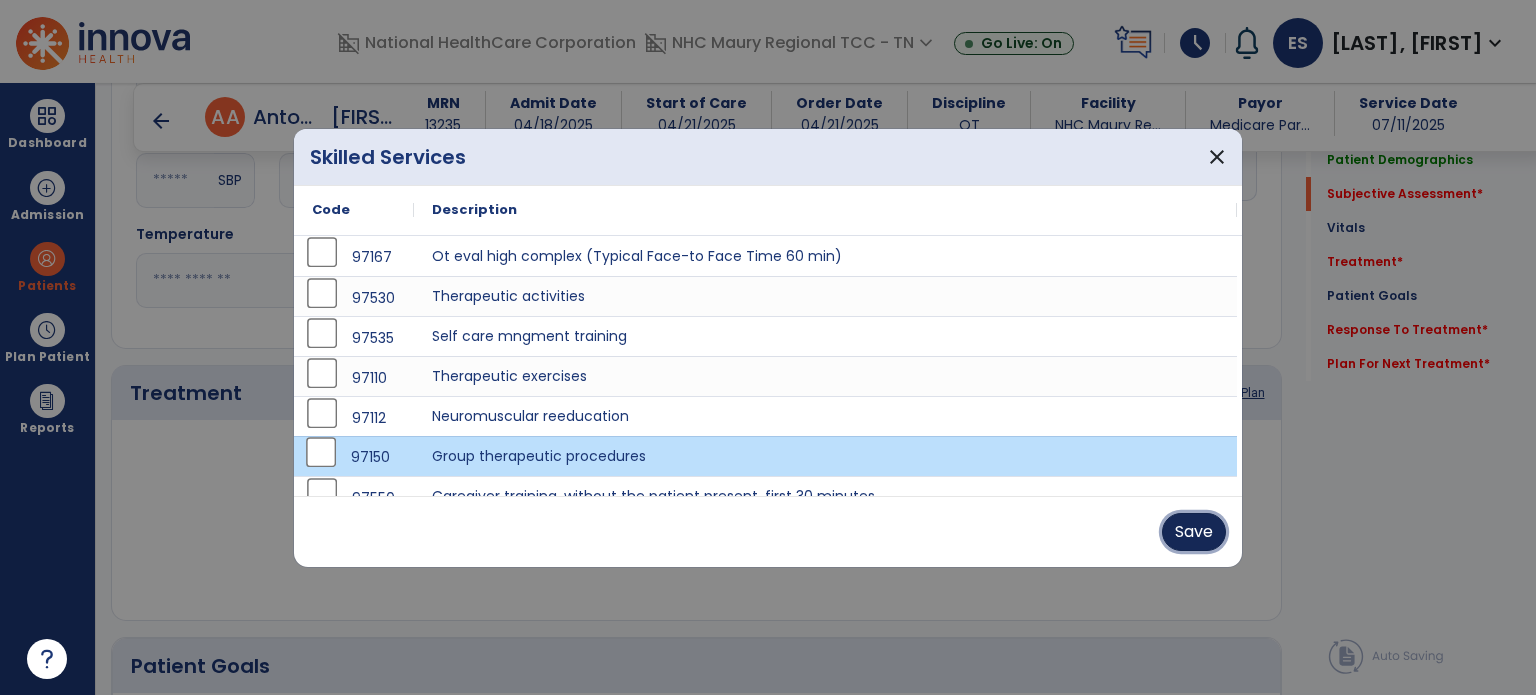 click on "Save" at bounding box center (1194, 532) 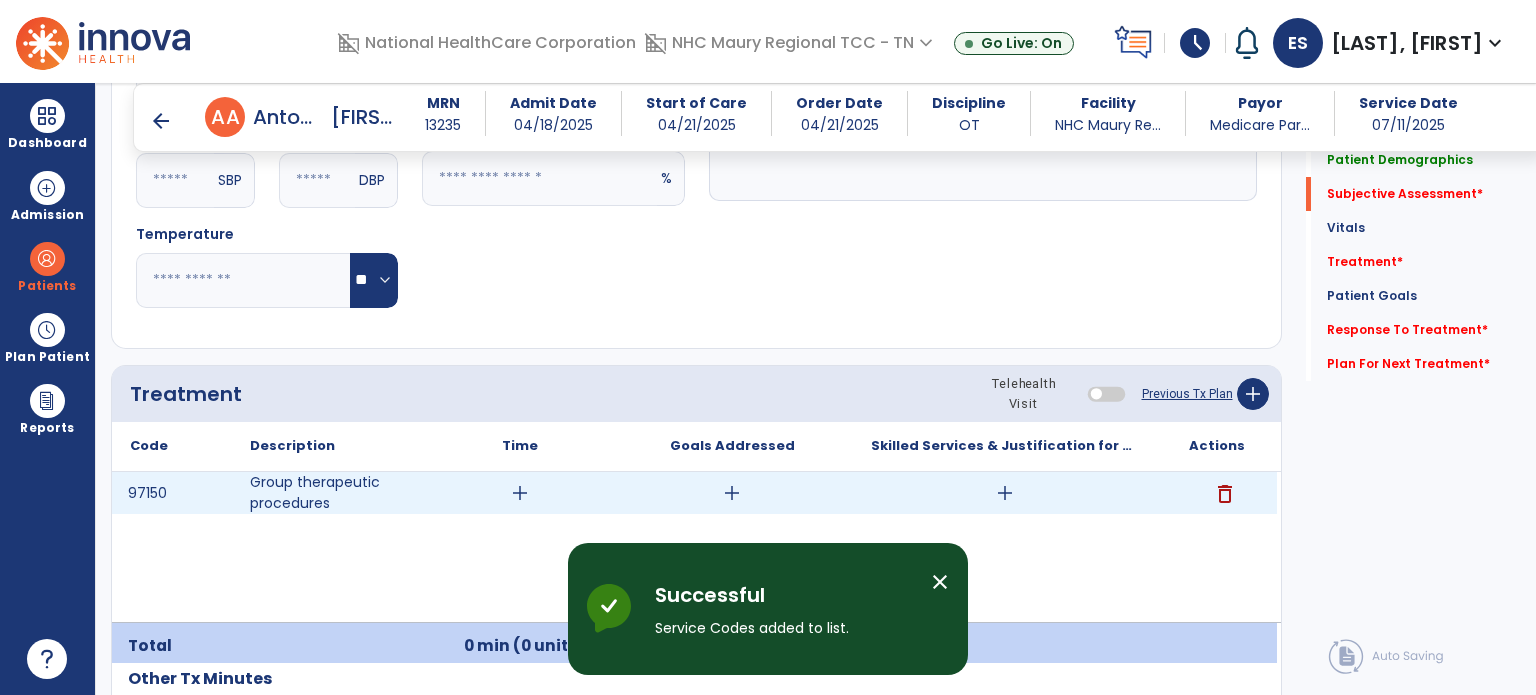 click on "add" at bounding box center [520, 493] 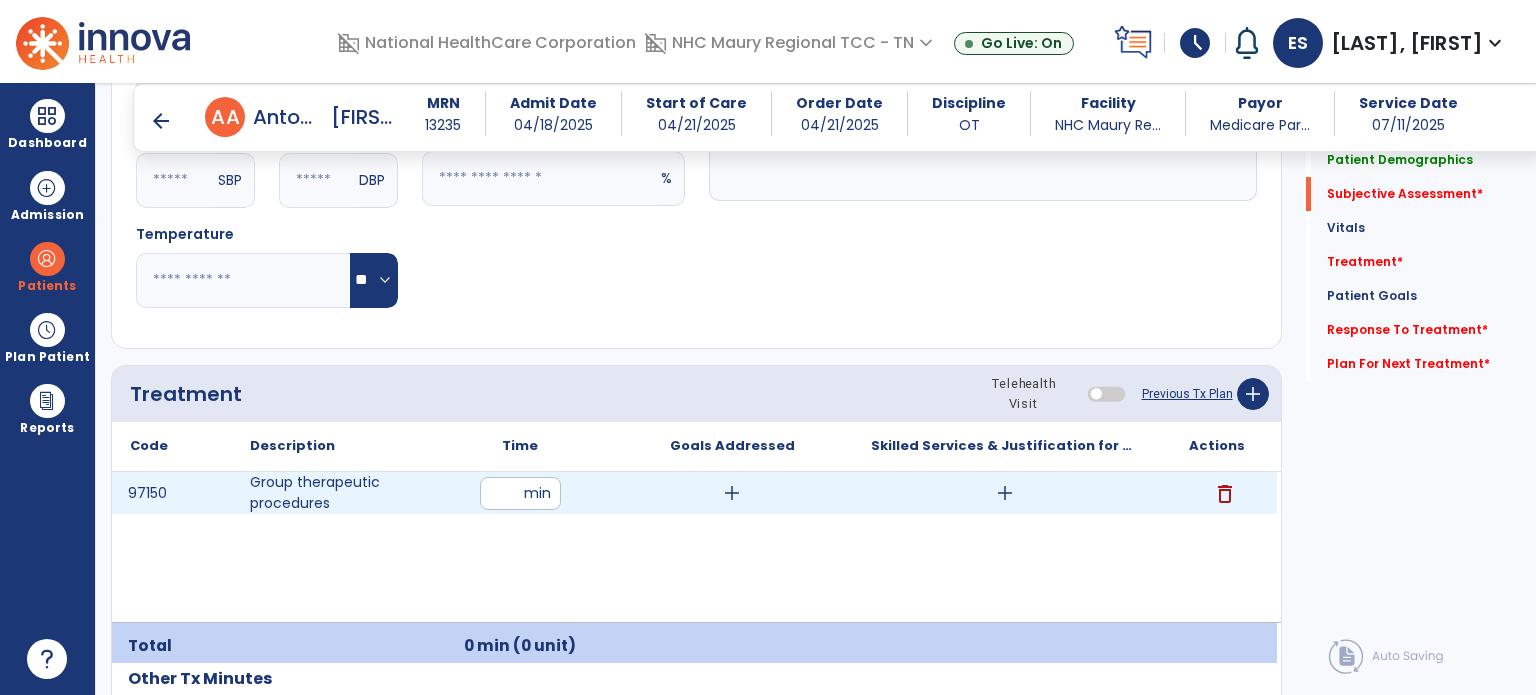type on "**" 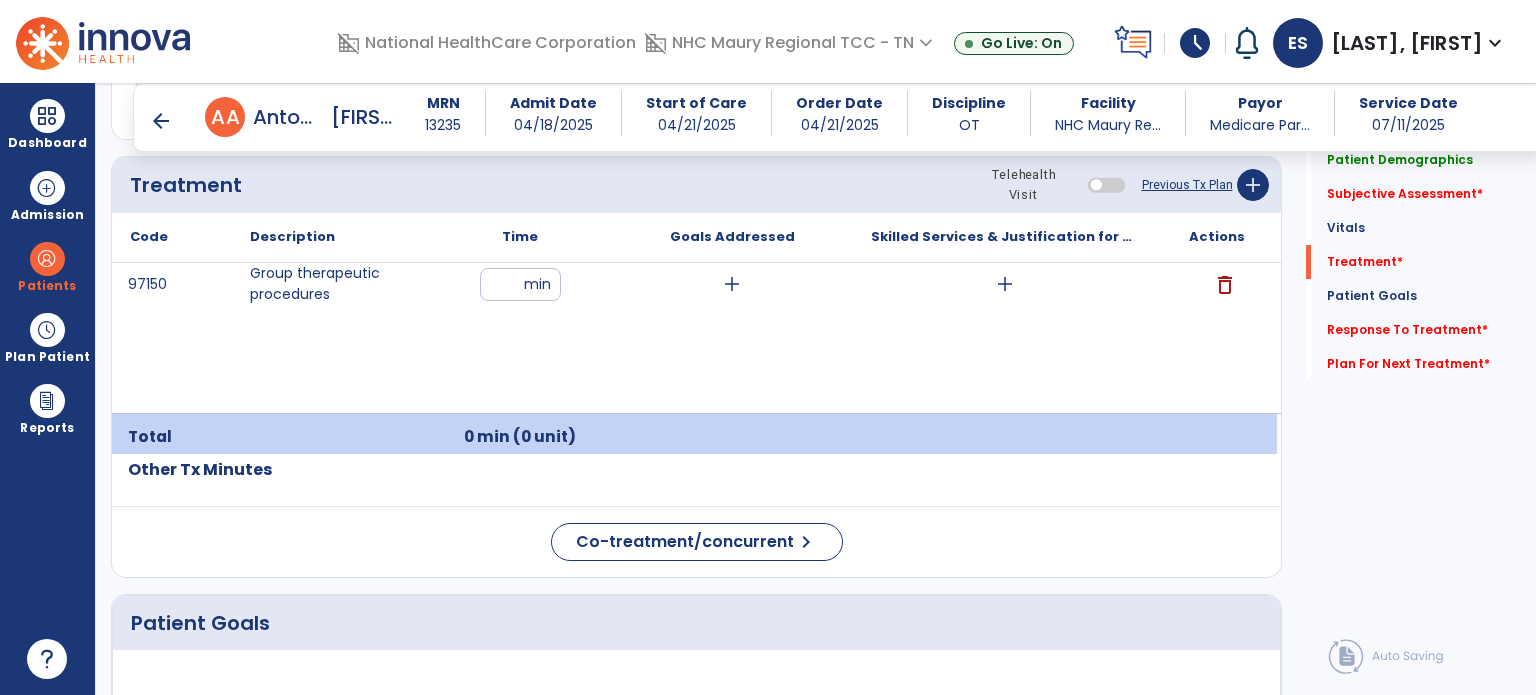 scroll, scrollTop: 1274, scrollLeft: 0, axis: vertical 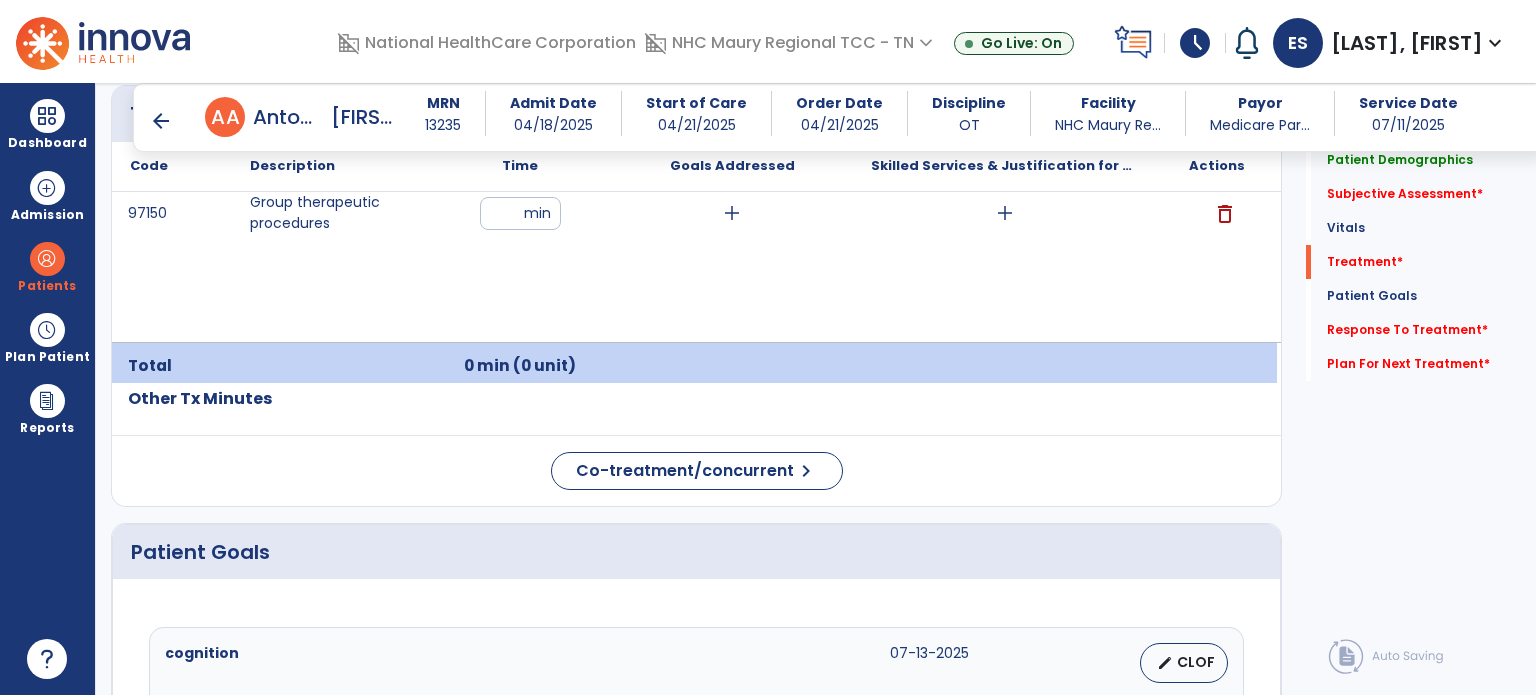click on "arrow_back" at bounding box center (161, 121) 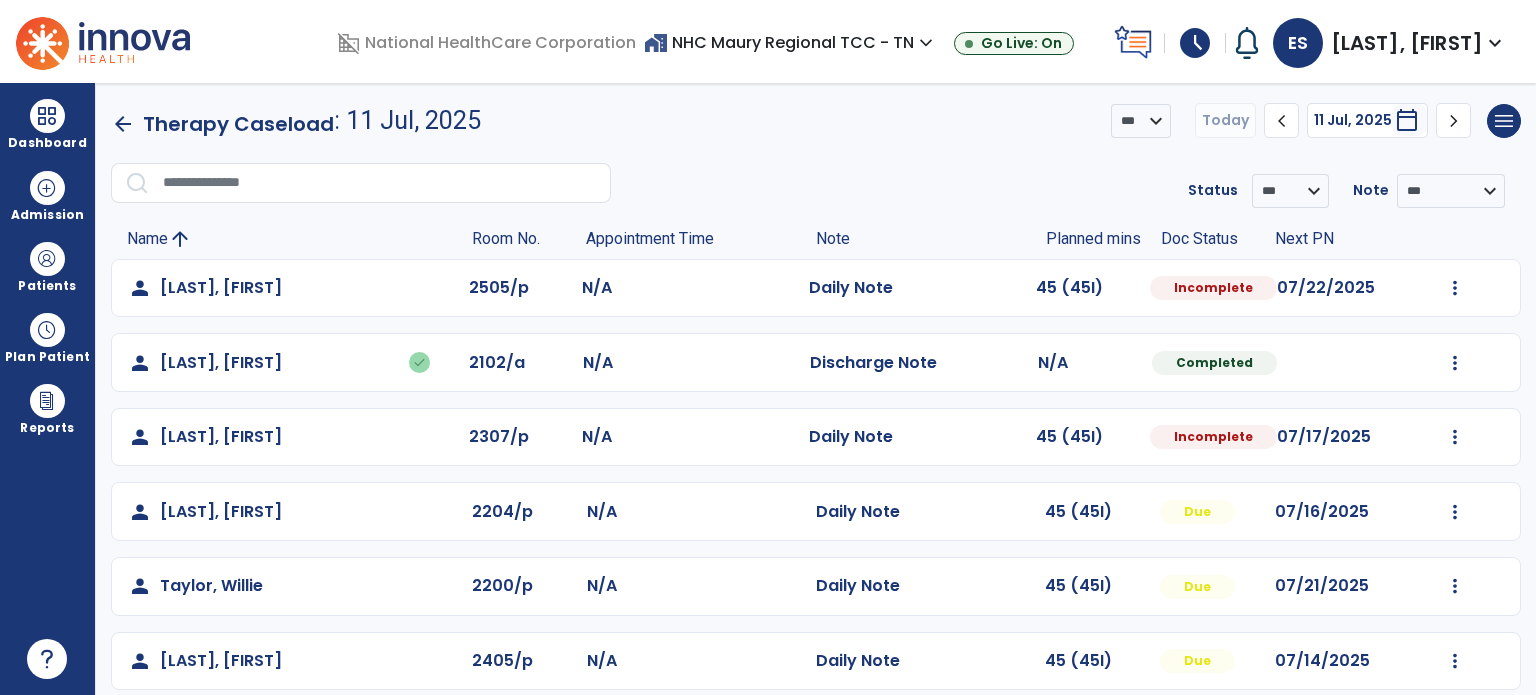 scroll, scrollTop: 94, scrollLeft: 0, axis: vertical 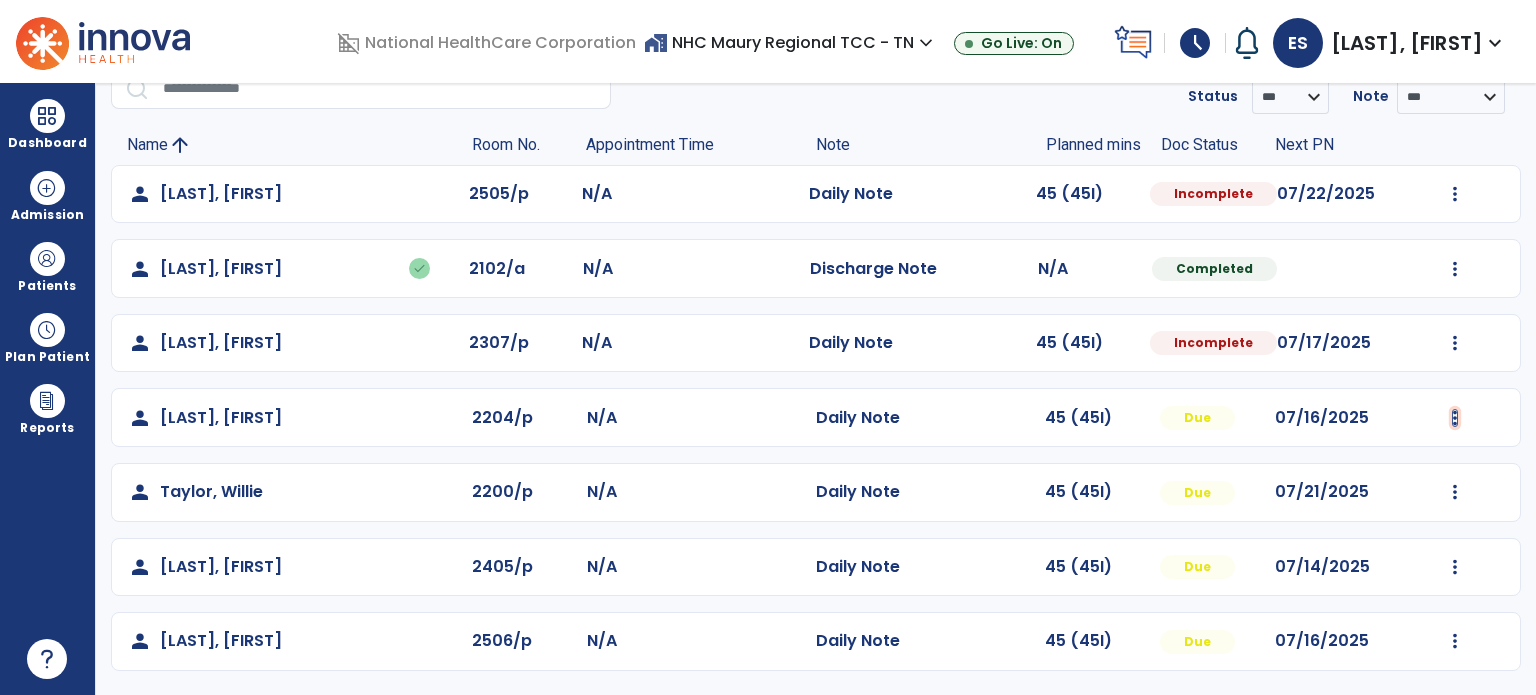 click at bounding box center (1455, 194) 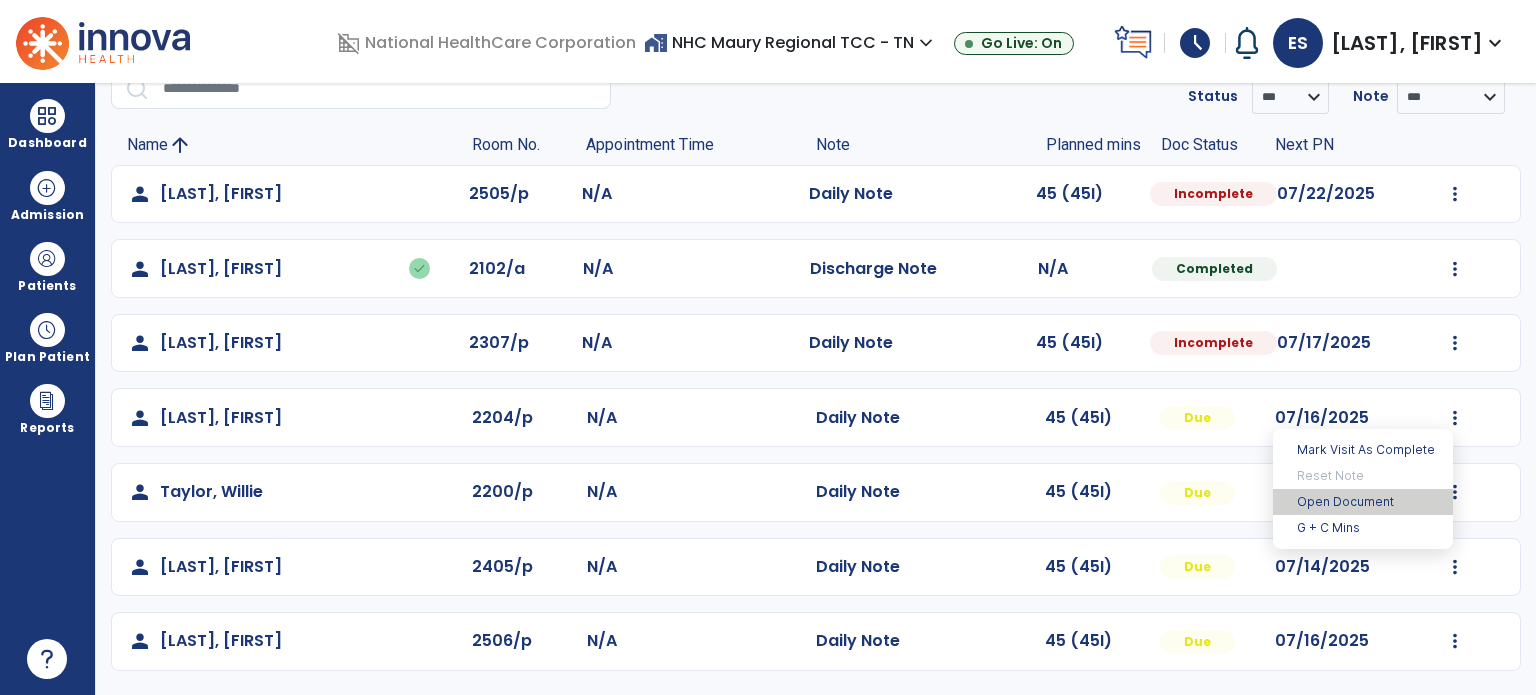 click on "Open Document" at bounding box center [1363, 502] 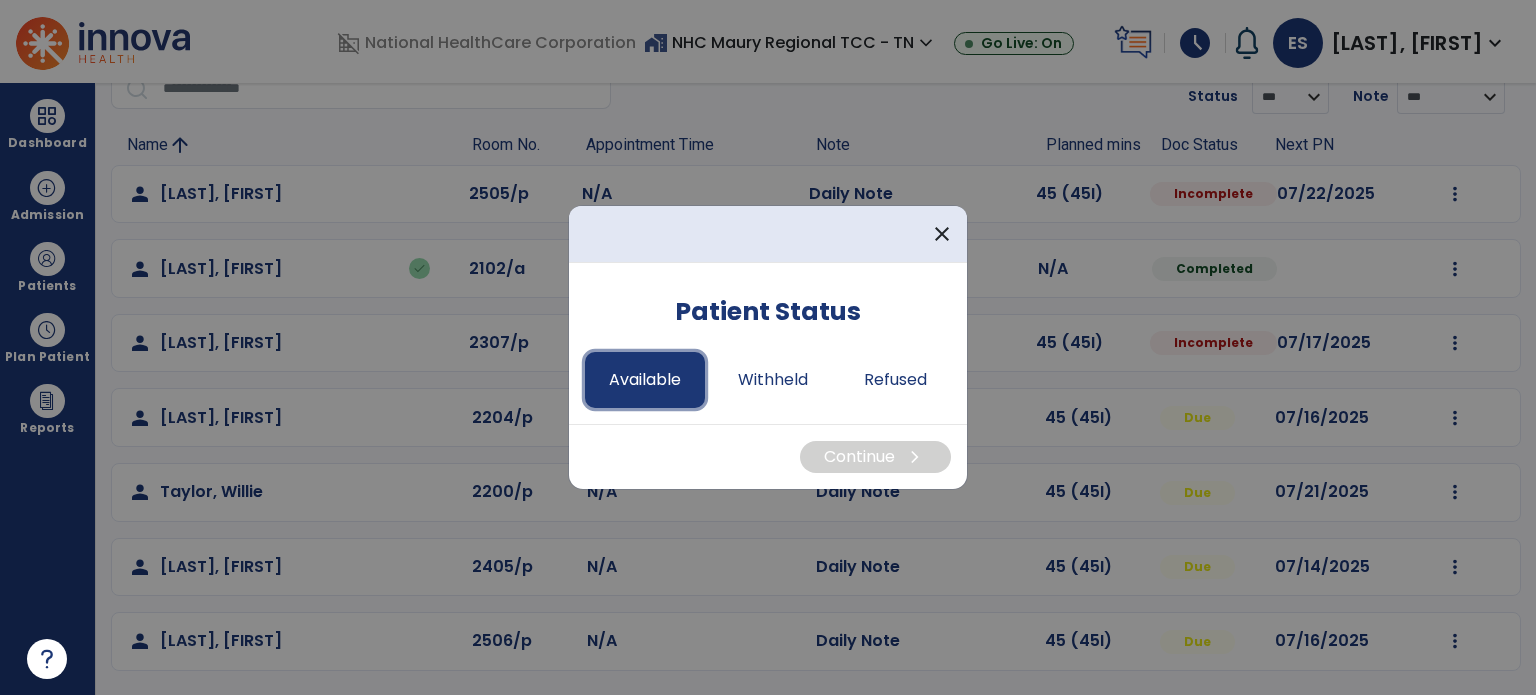 click on "Available" at bounding box center [645, 380] 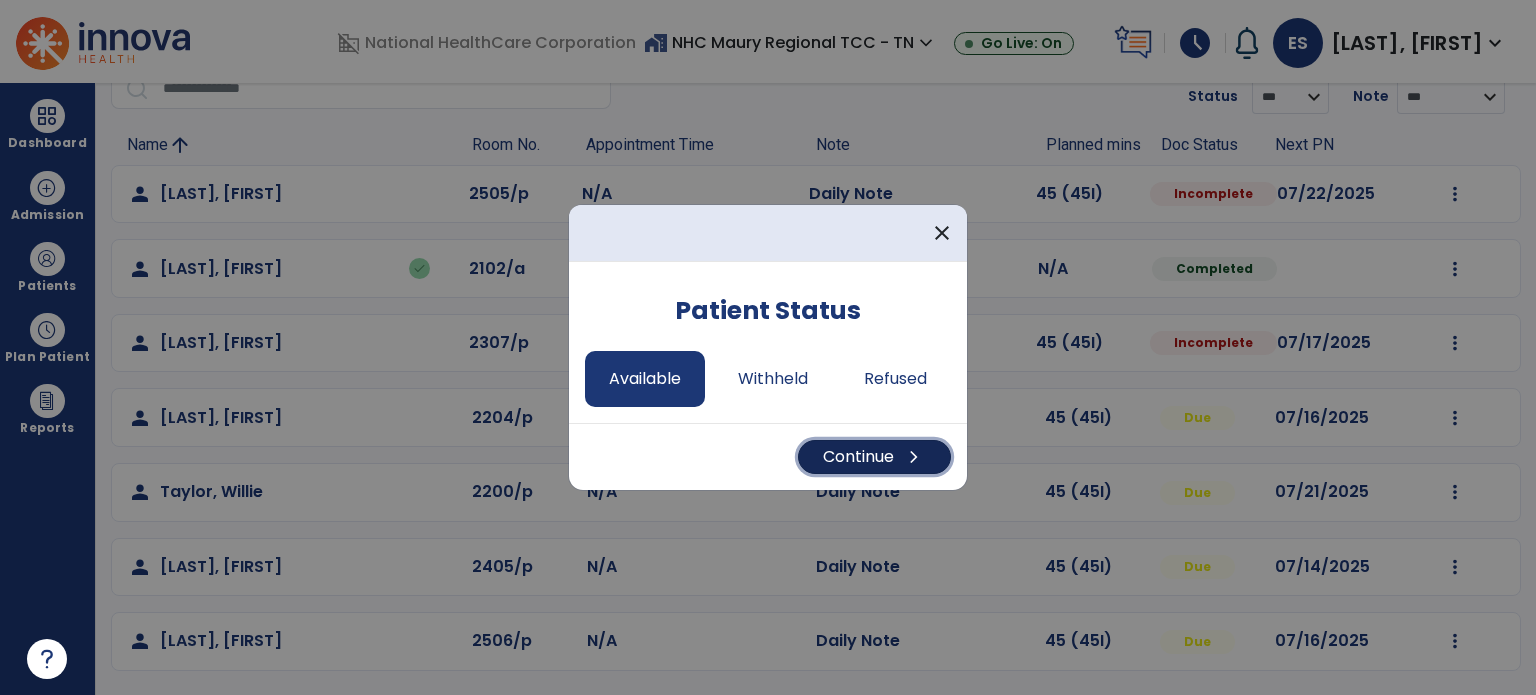 click on "Continue   chevron_right" at bounding box center [874, 457] 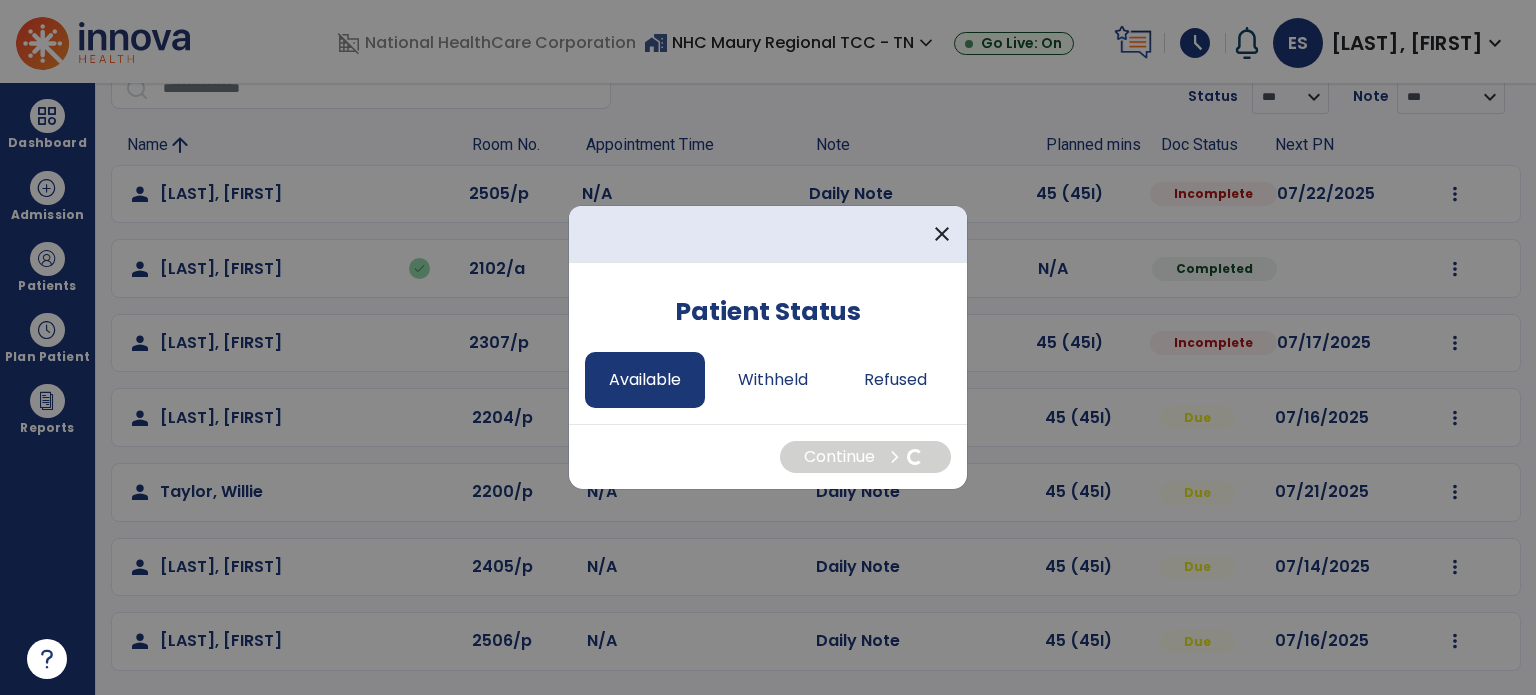 select on "*" 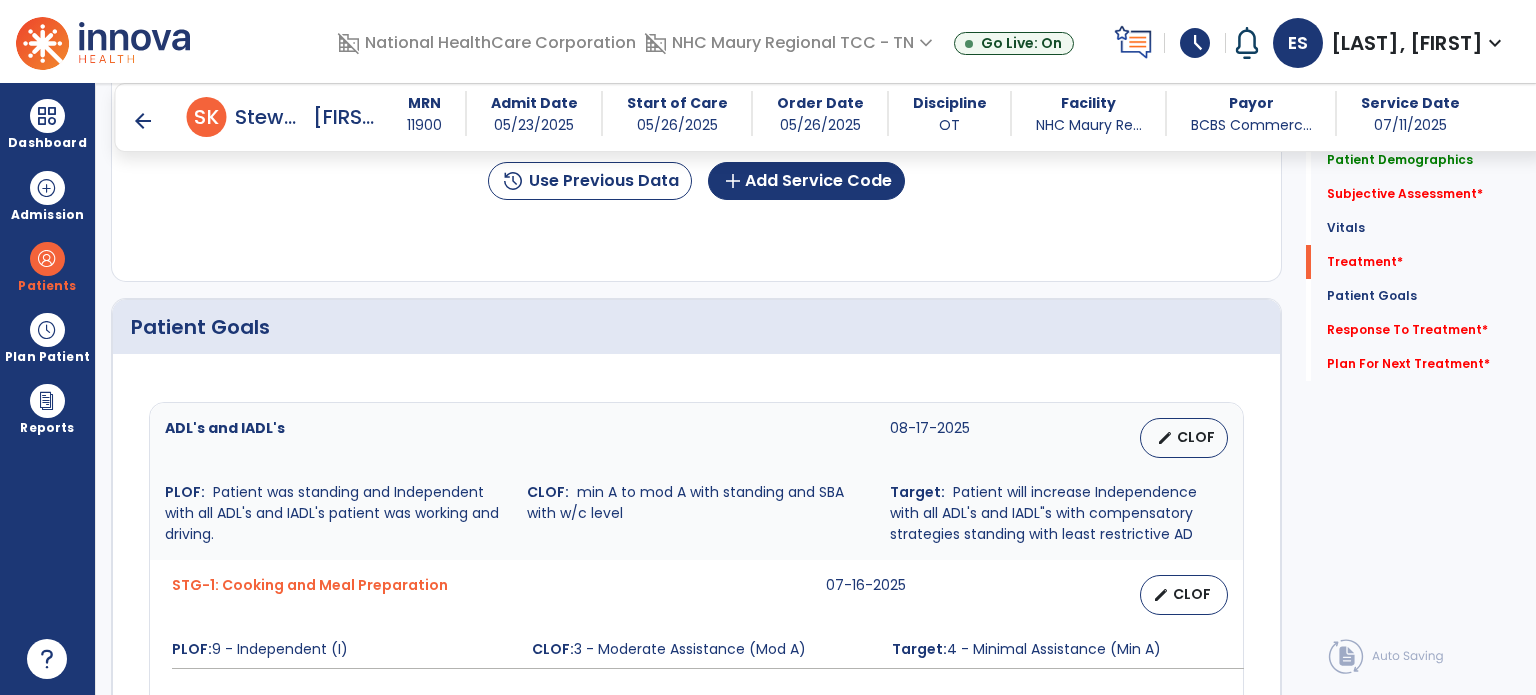 scroll, scrollTop: 1178, scrollLeft: 0, axis: vertical 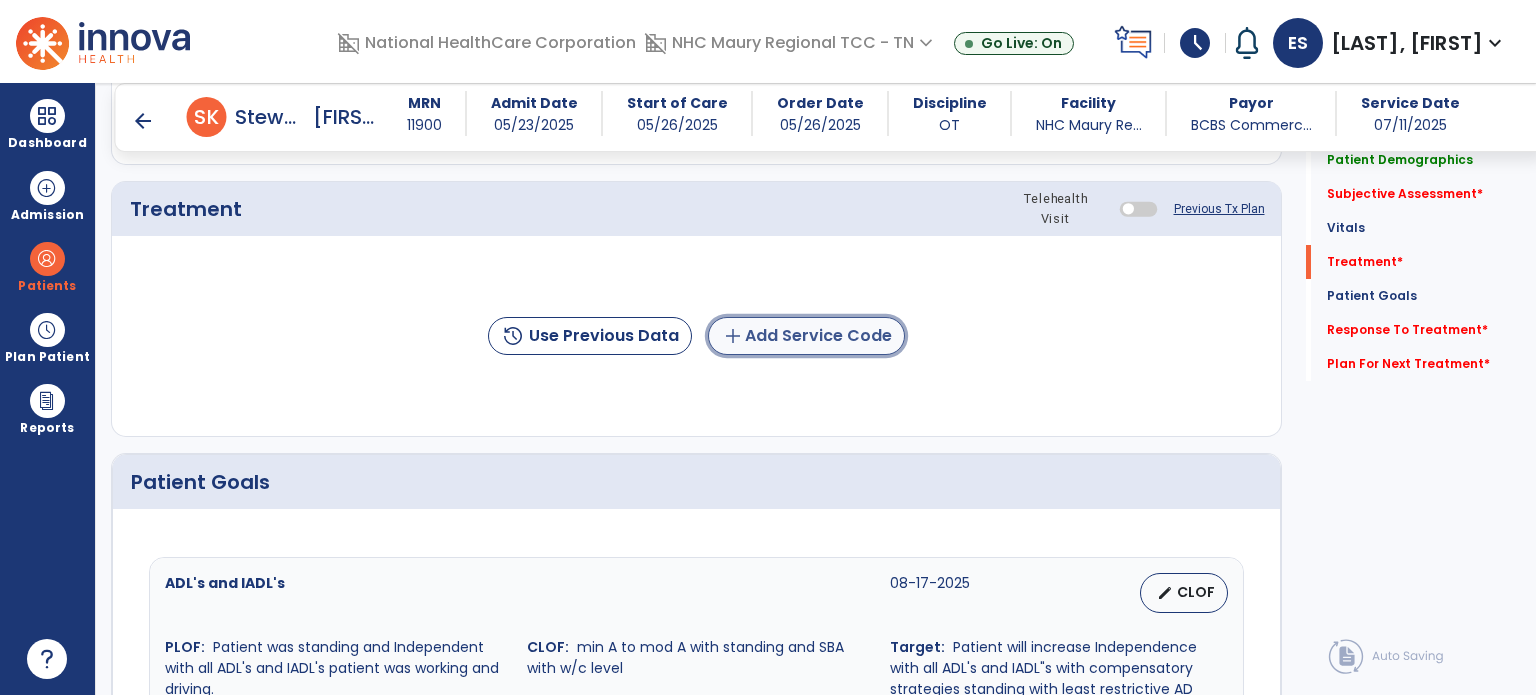 click on "add  Add Service Code" 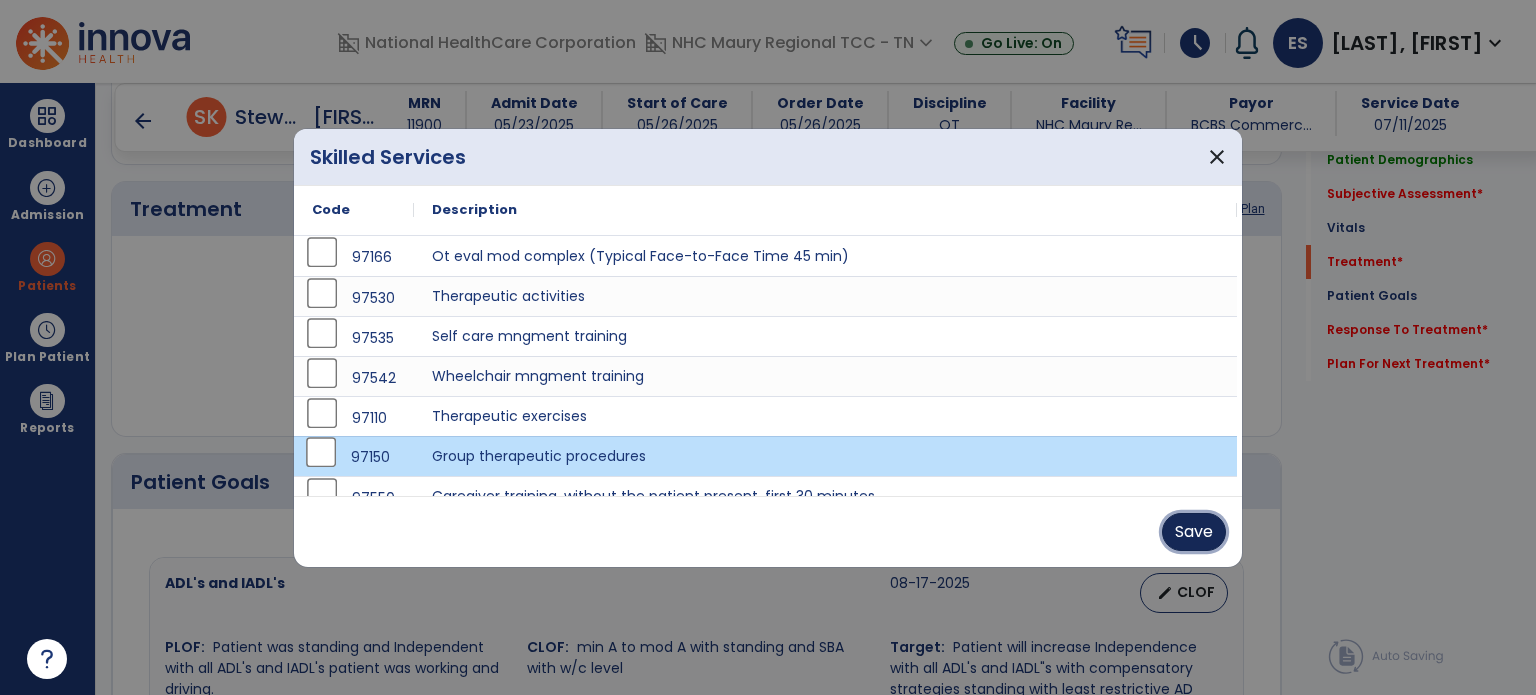 click on "Save" at bounding box center [1194, 532] 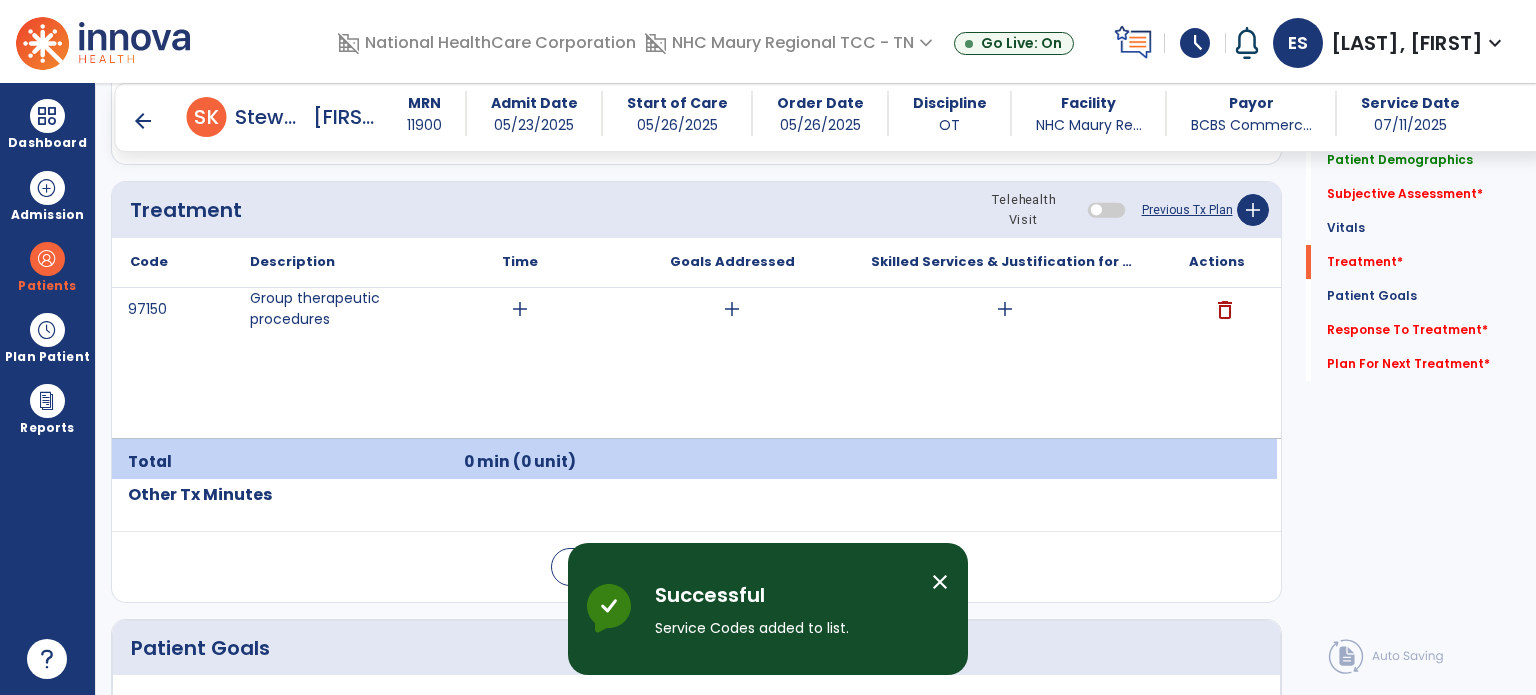 click on "arrow_back" at bounding box center [143, 121] 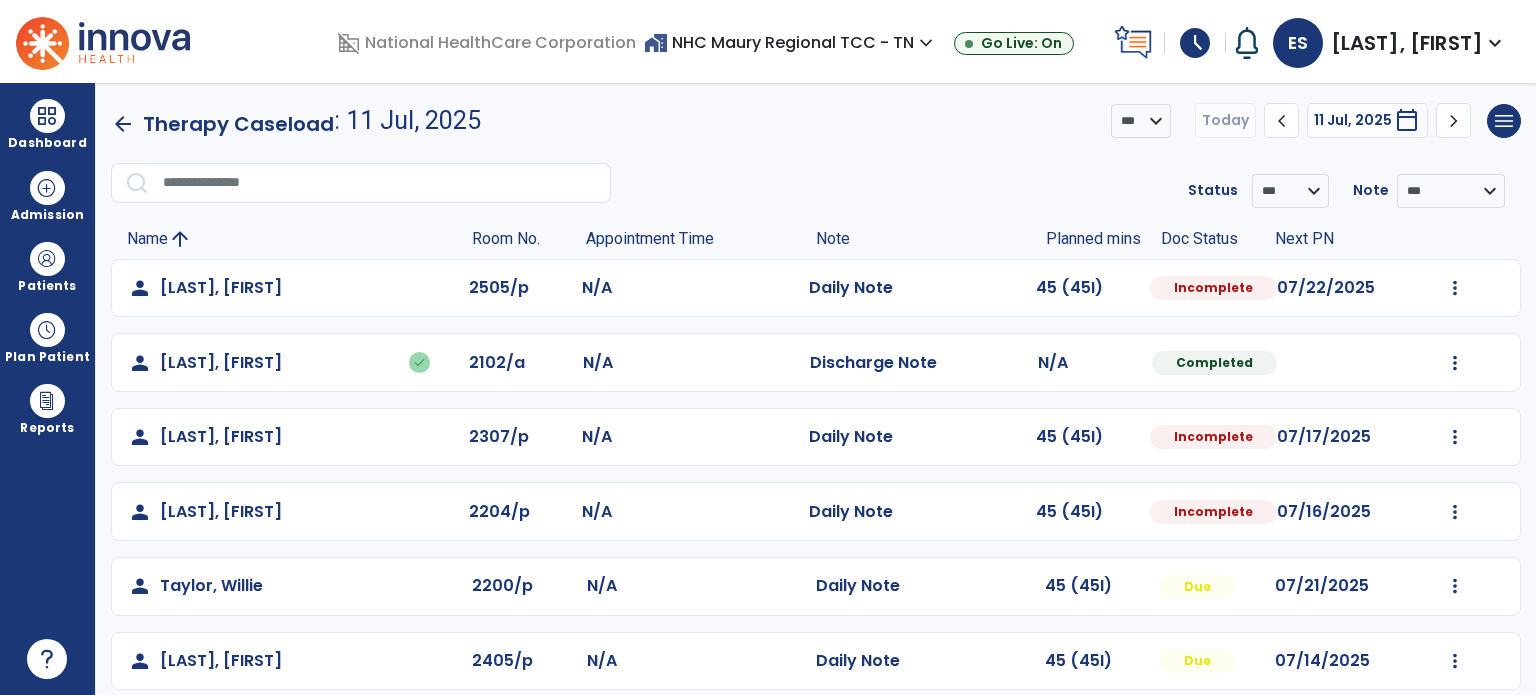 scroll, scrollTop: 94, scrollLeft: 0, axis: vertical 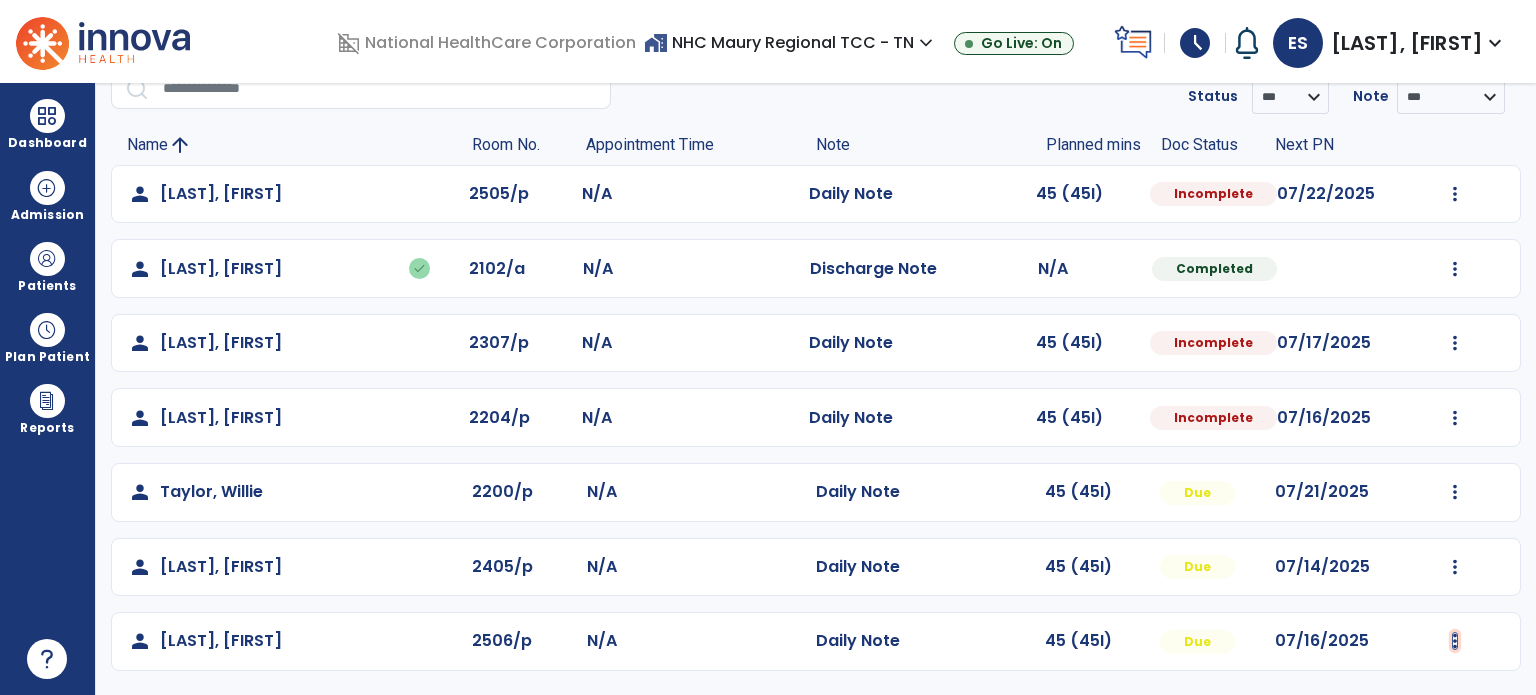 click at bounding box center [1455, 194] 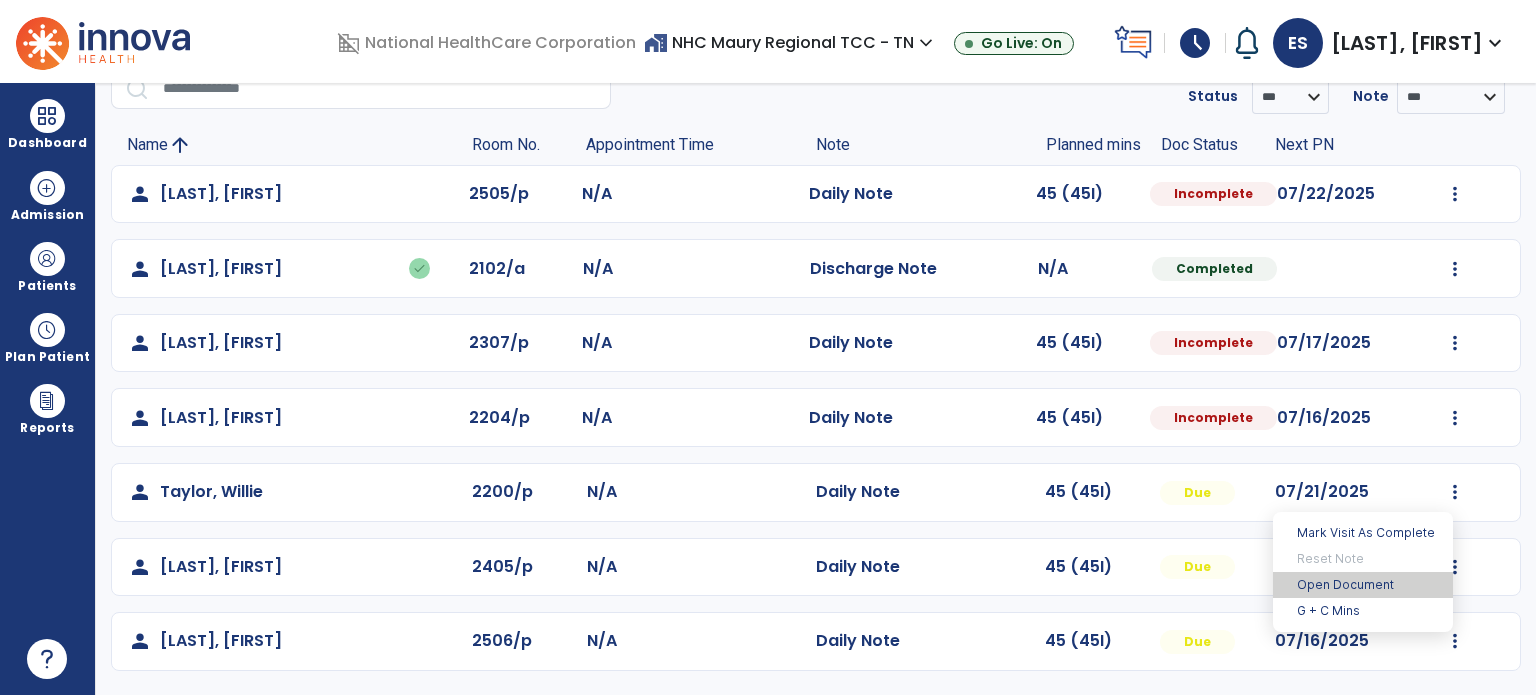 click on "Open Document" at bounding box center (1363, 585) 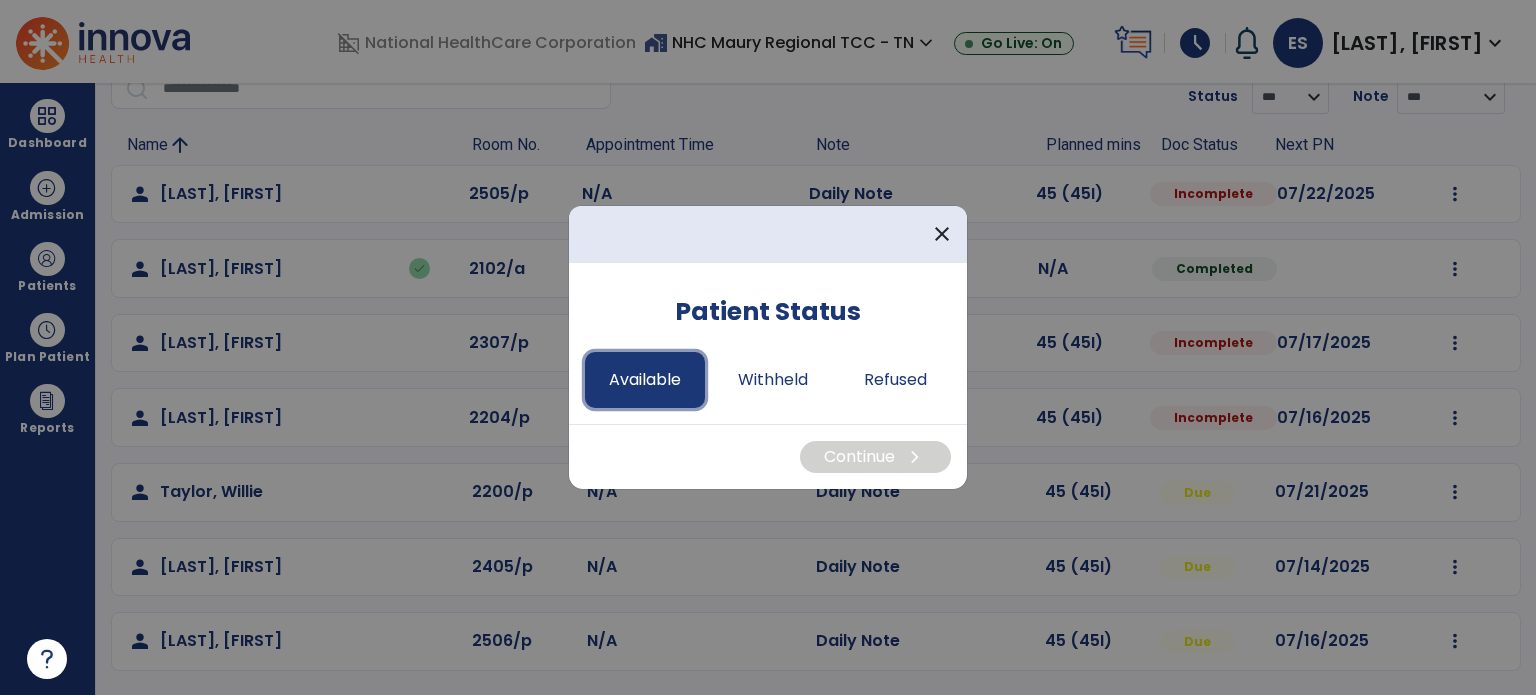 click on "Available" at bounding box center [645, 380] 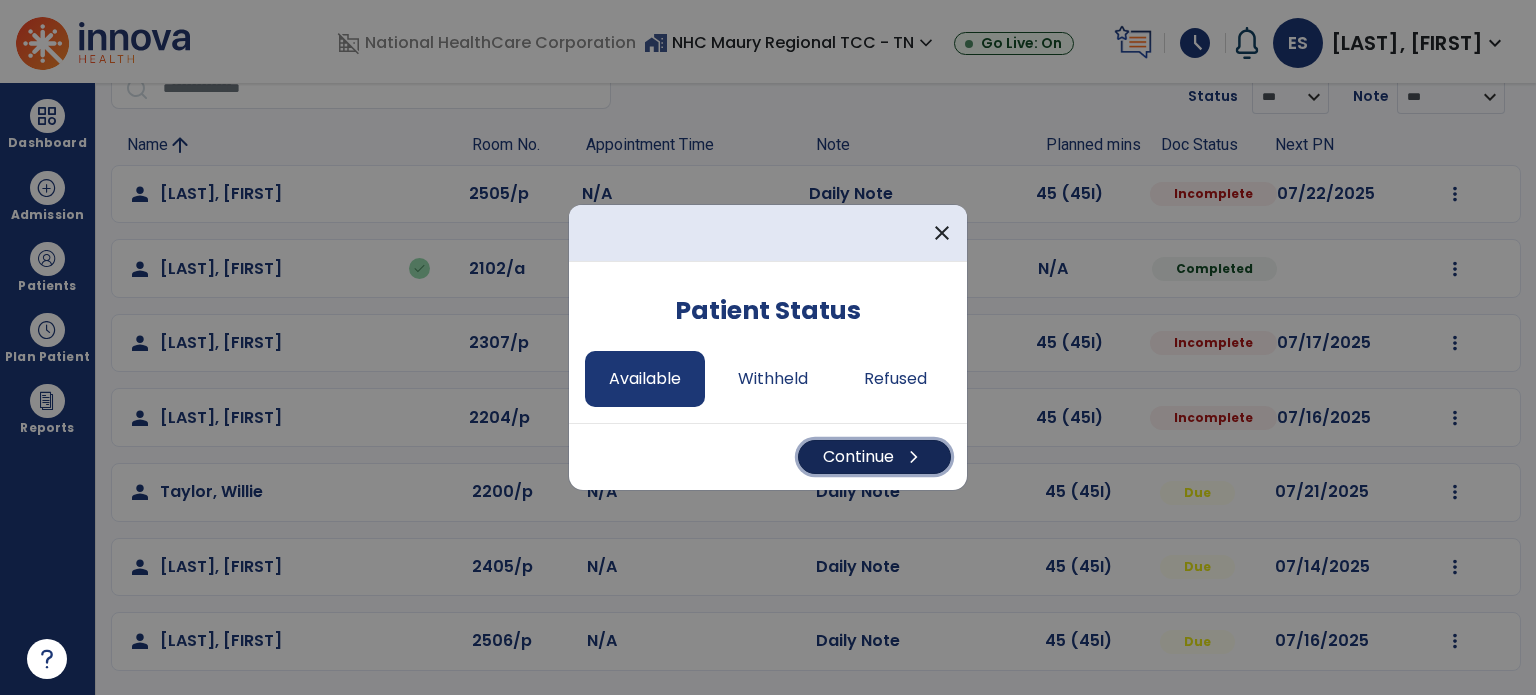 click on "Continue   chevron_right" at bounding box center [874, 457] 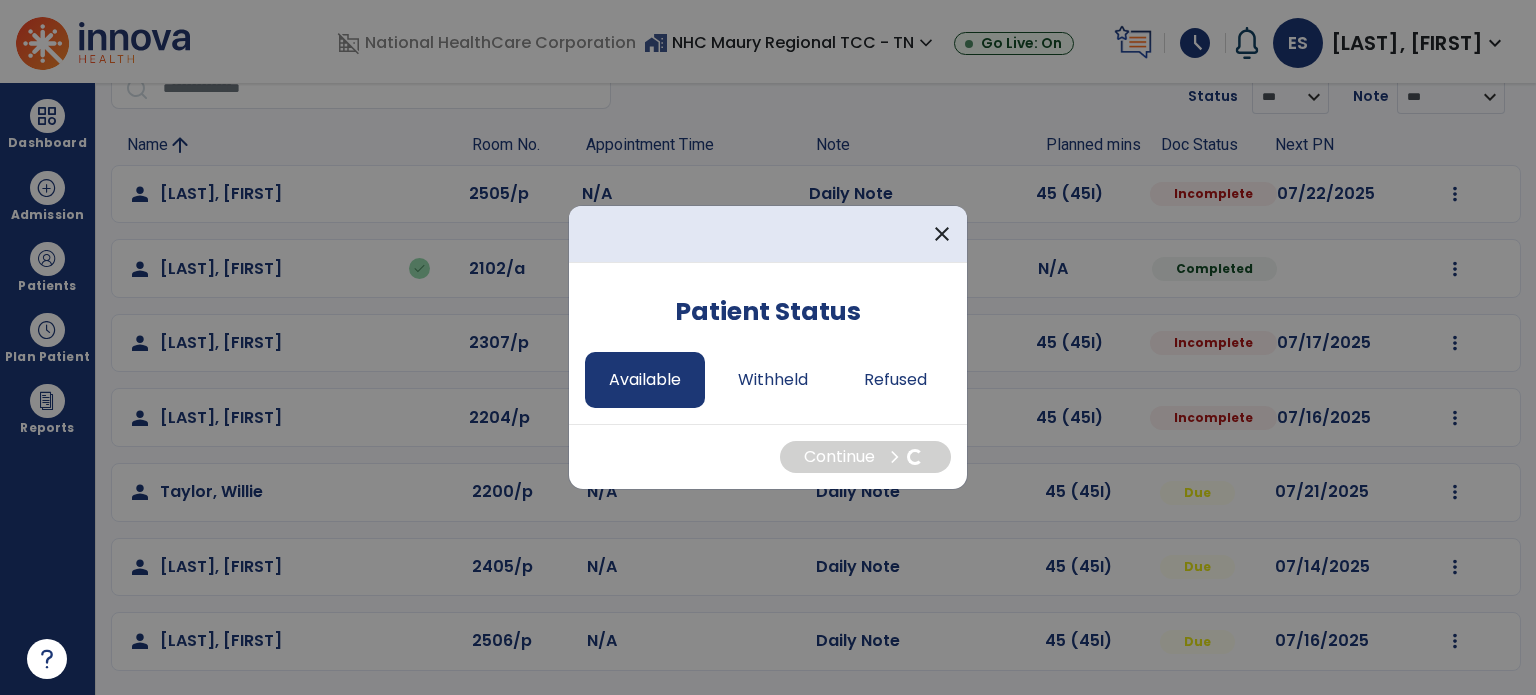 select on "*" 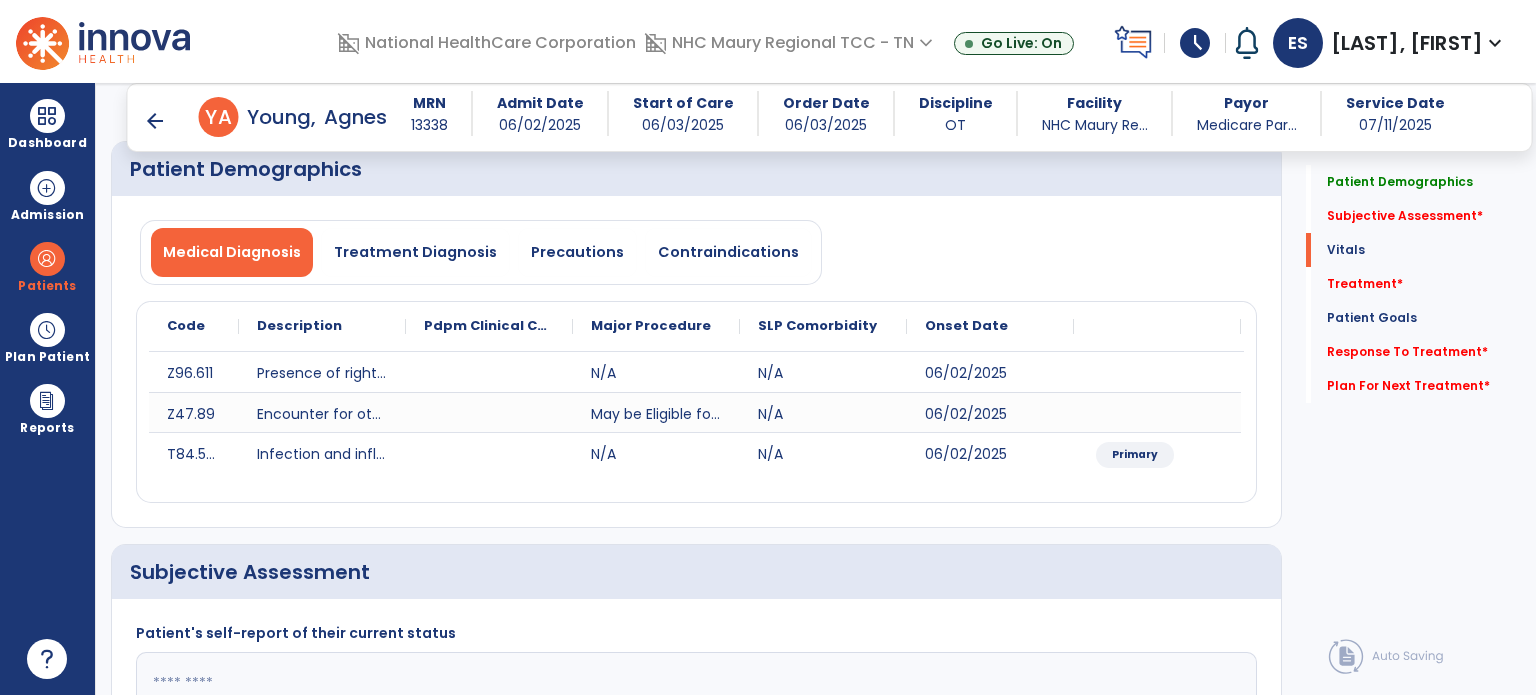 scroll, scrollTop: 909, scrollLeft: 0, axis: vertical 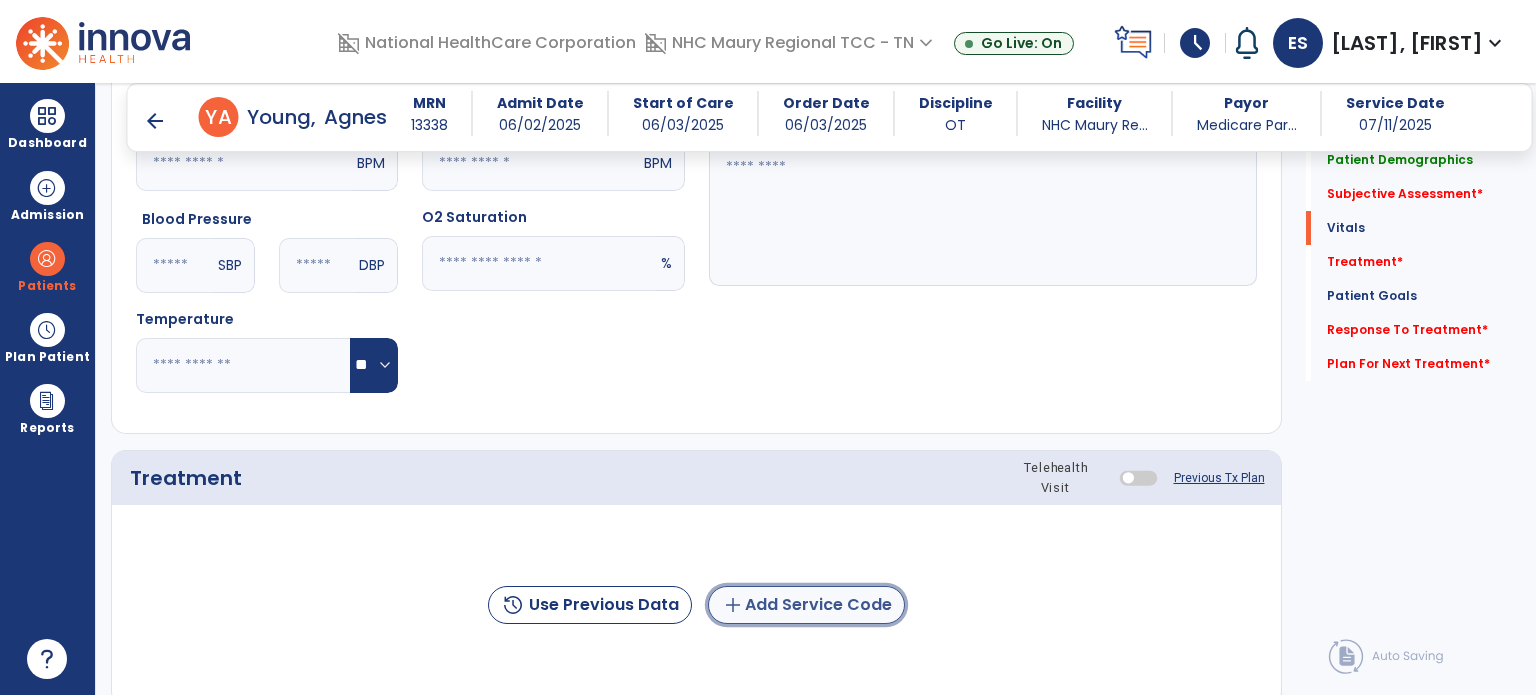 click on "add  Add Service Code" 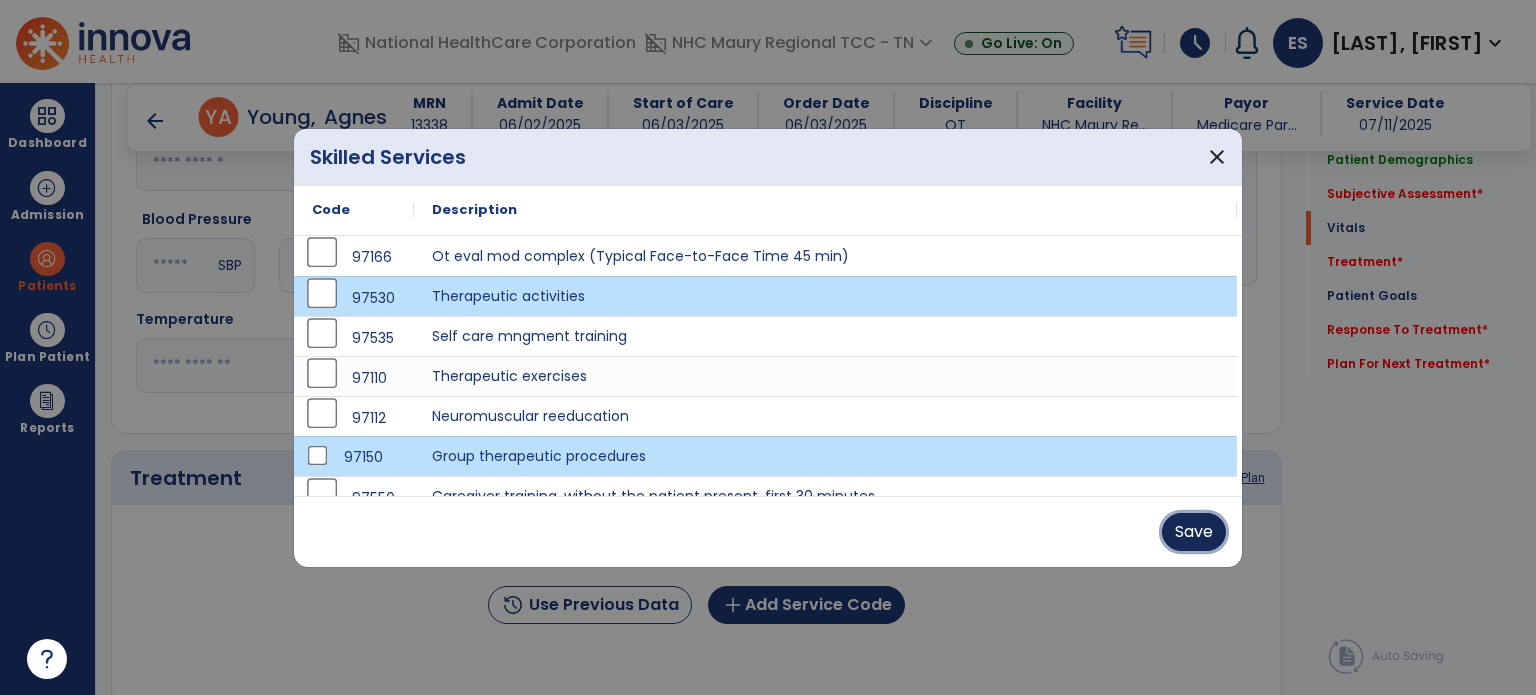 click on "Save" at bounding box center [1194, 532] 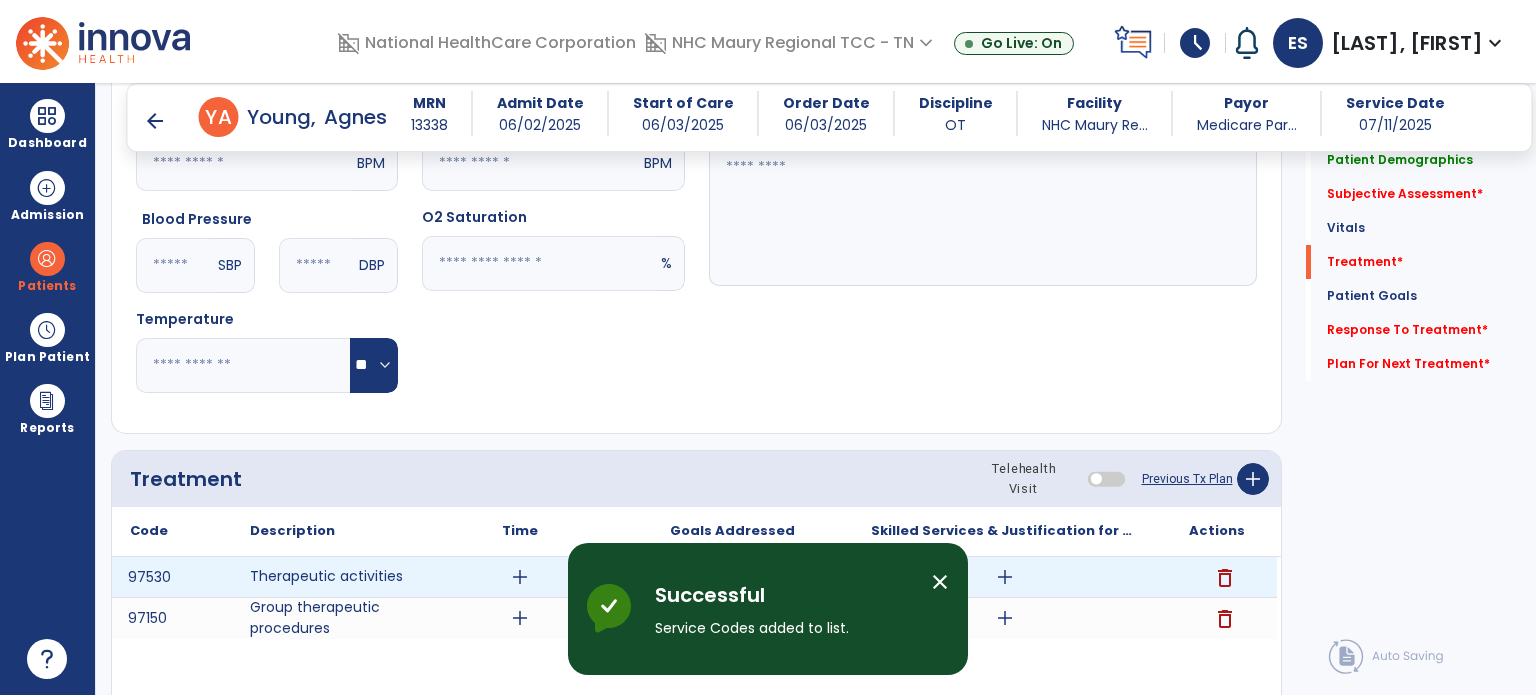 scroll, scrollTop: 1141, scrollLeft: 0, axis: vertical 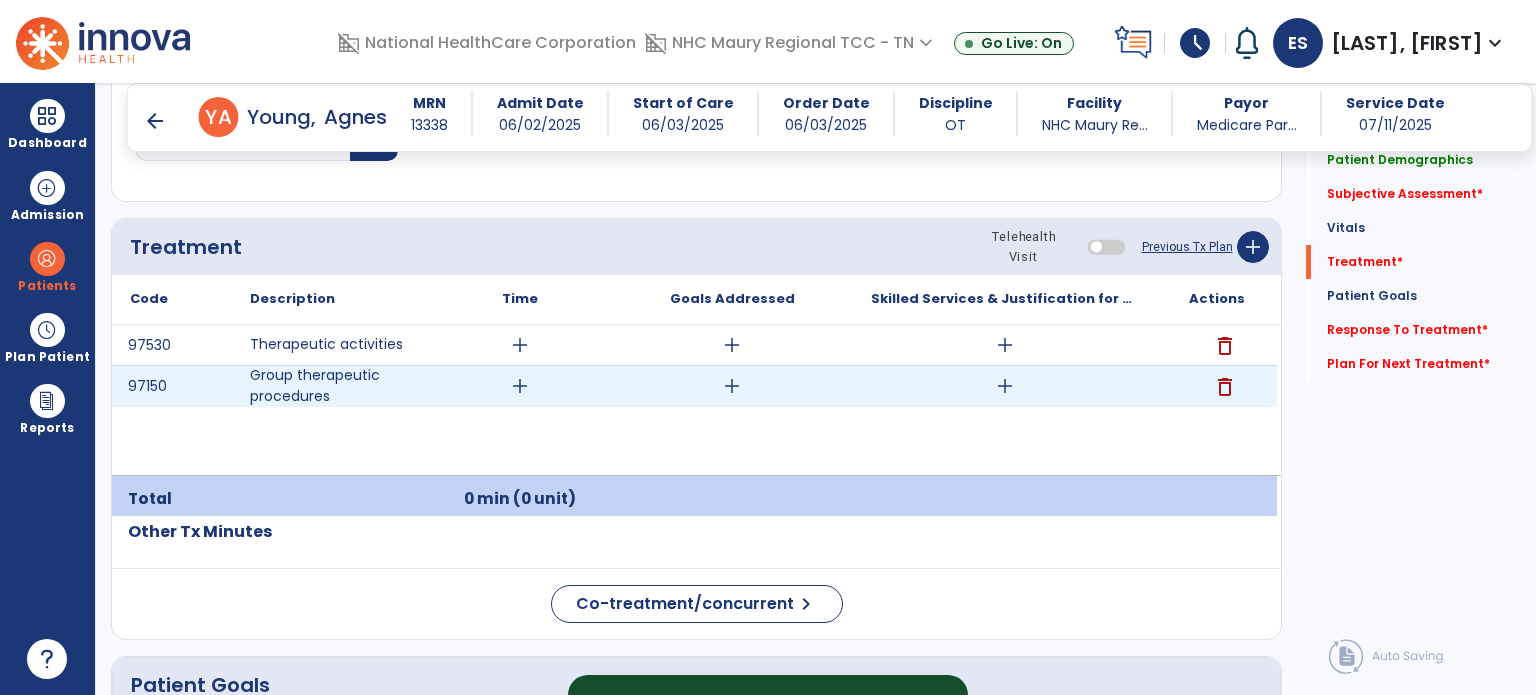 click on "add" at bounding box center [520, 386] 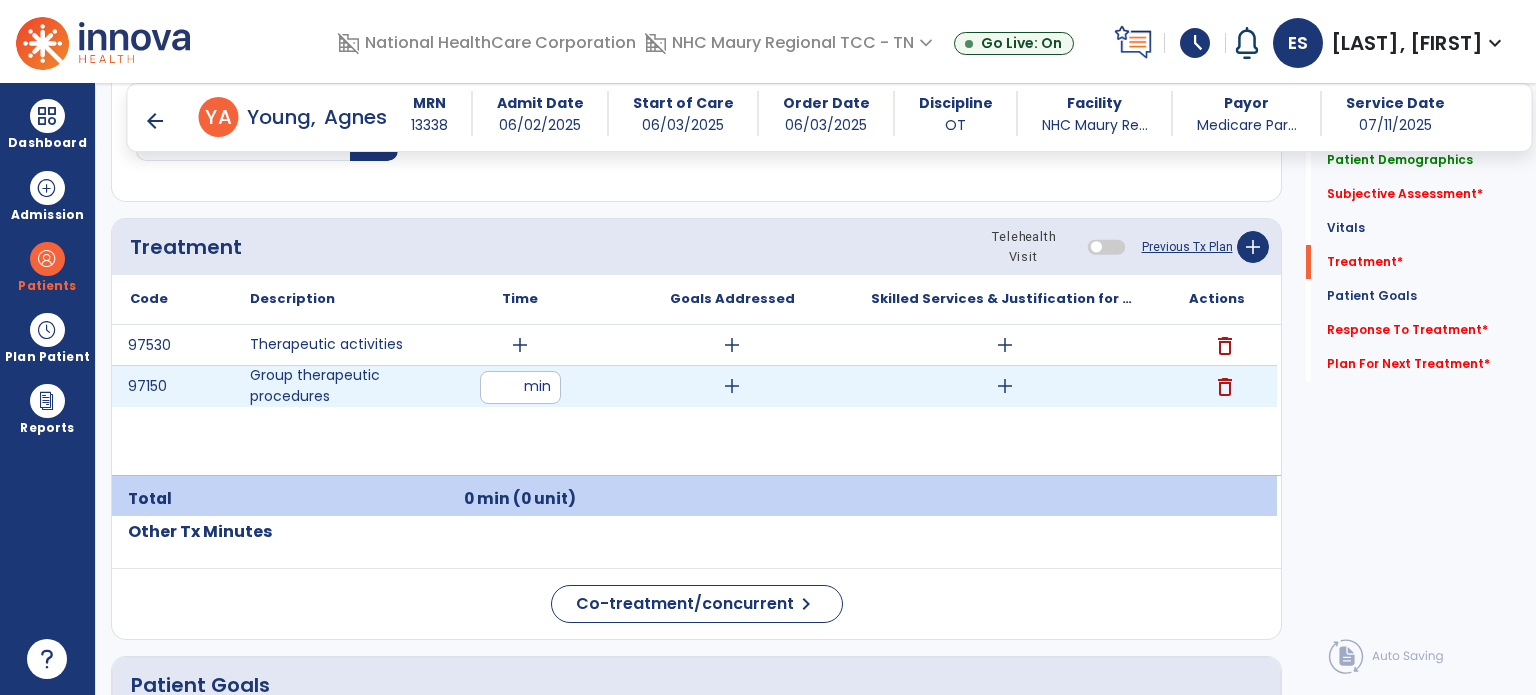 type on "**" 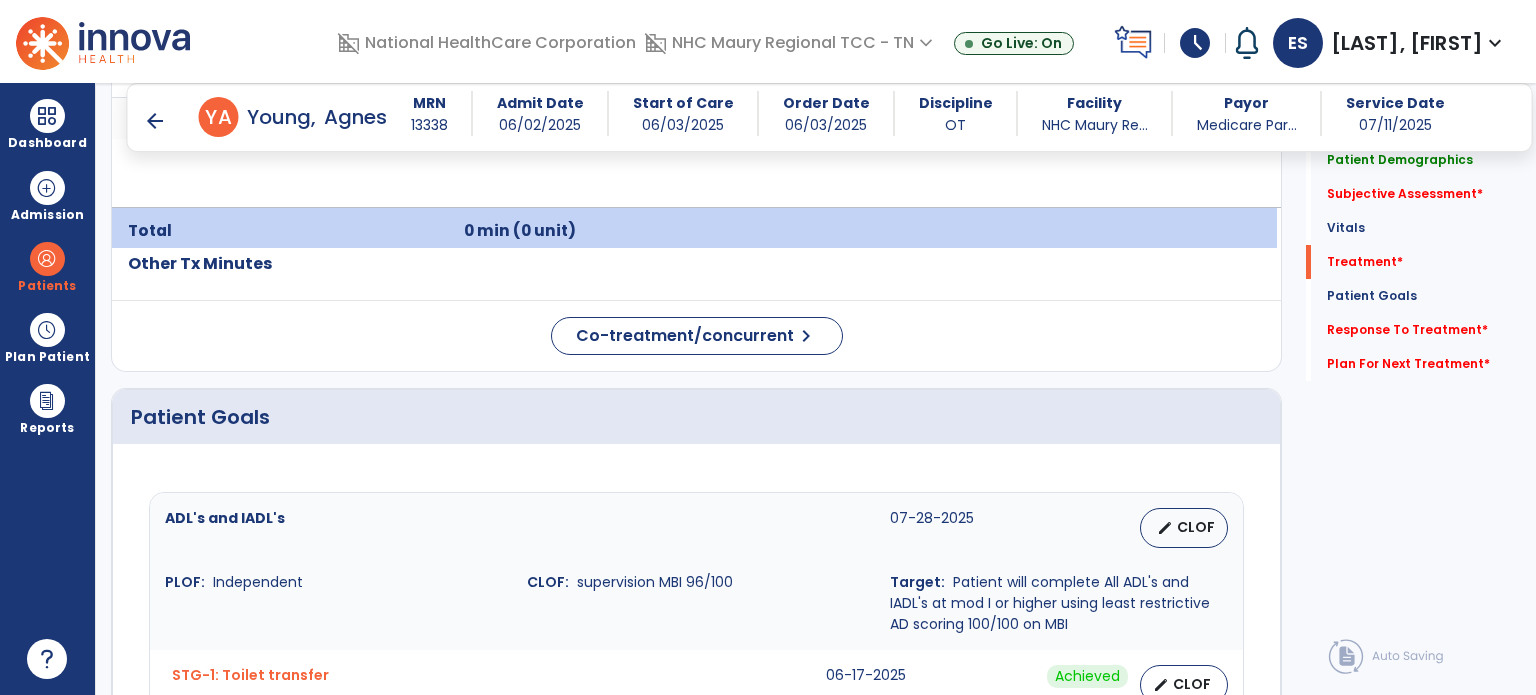 scroll, scrollTop: 1259, scrollLeft: 0, axis: vertical 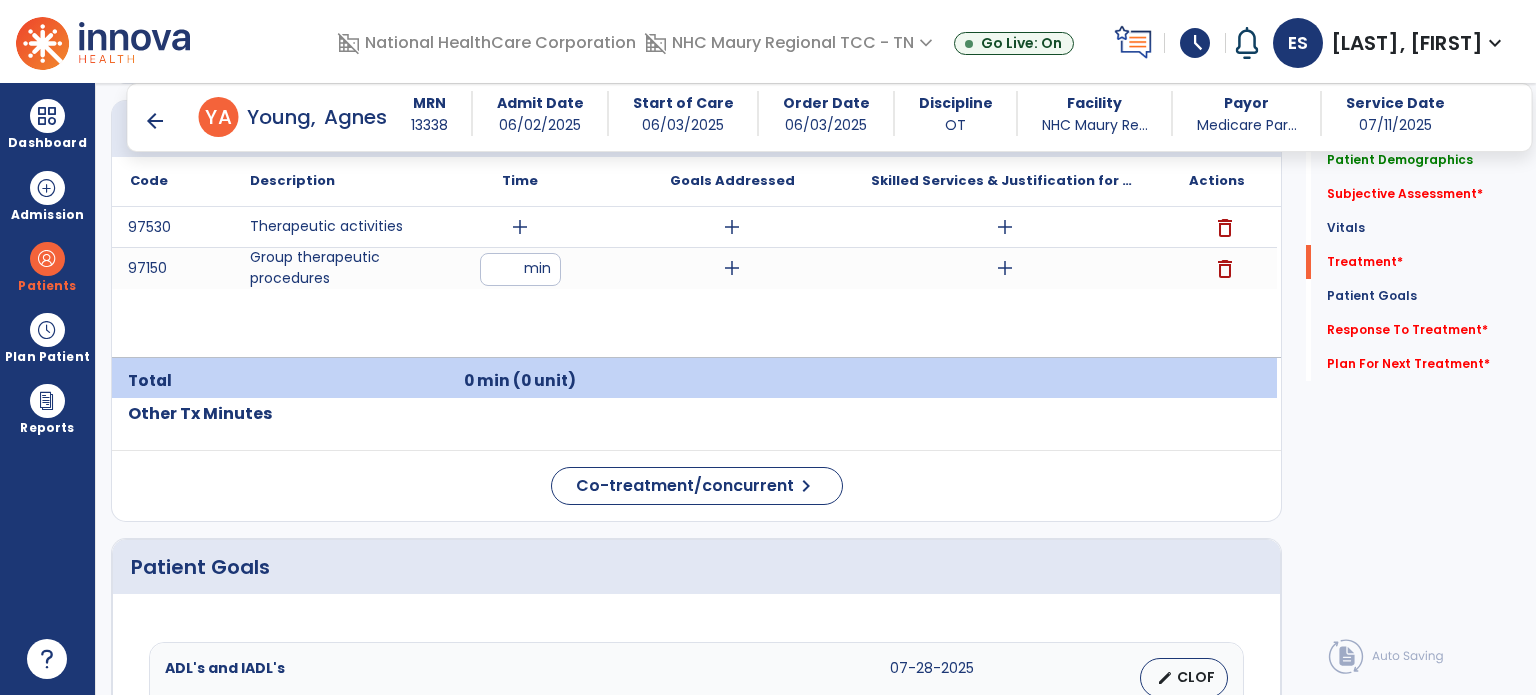 click on "arrow_back" at bounding box center [155, 121] 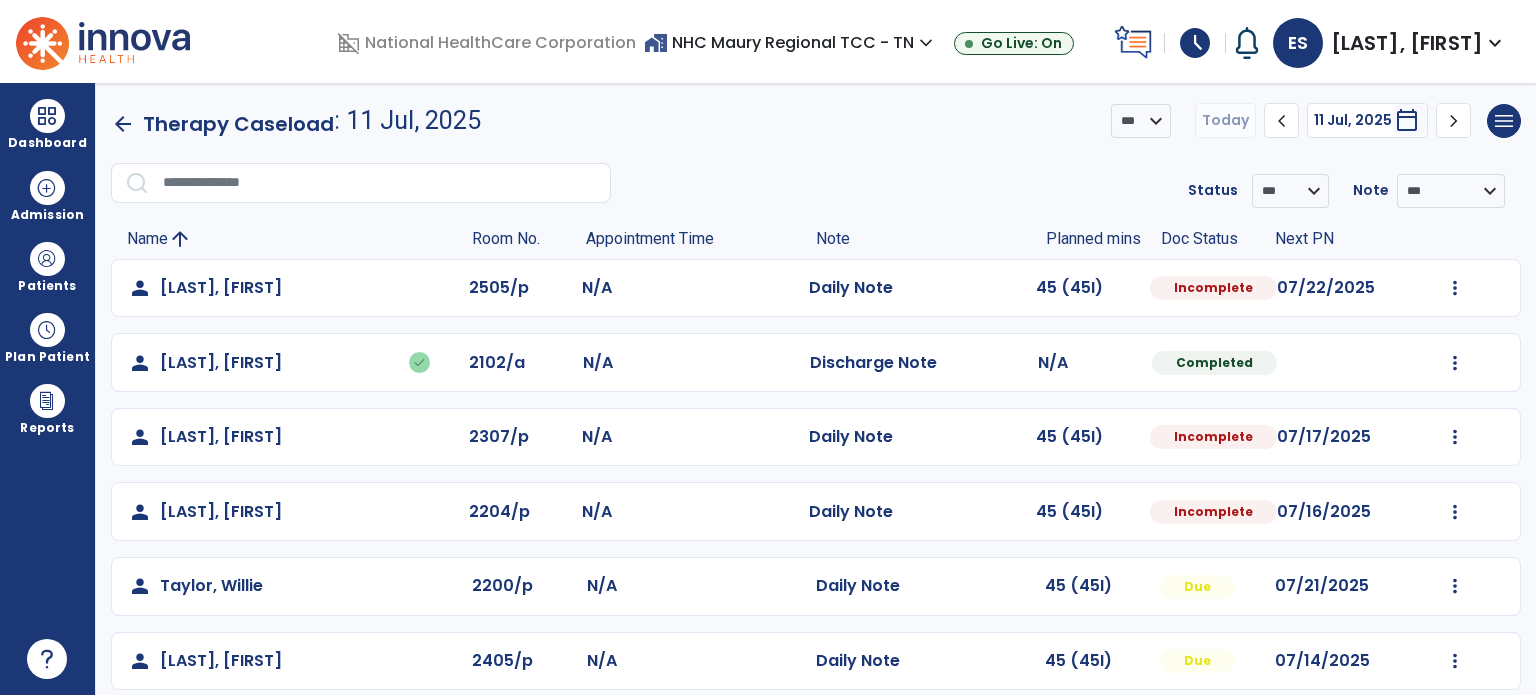 scroll, scrollTop: 94, scrollLeft: 0, axis: vertical 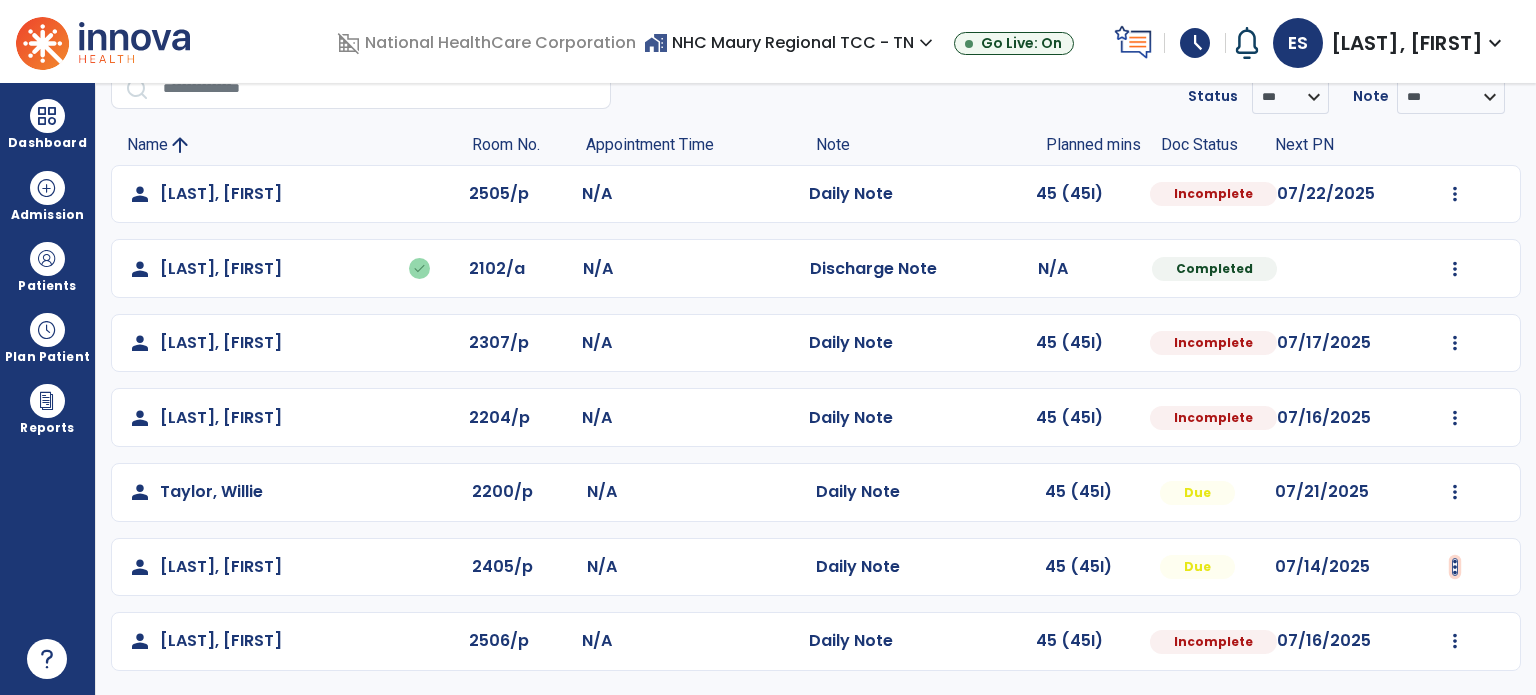click at bounding box center (1455, 194) 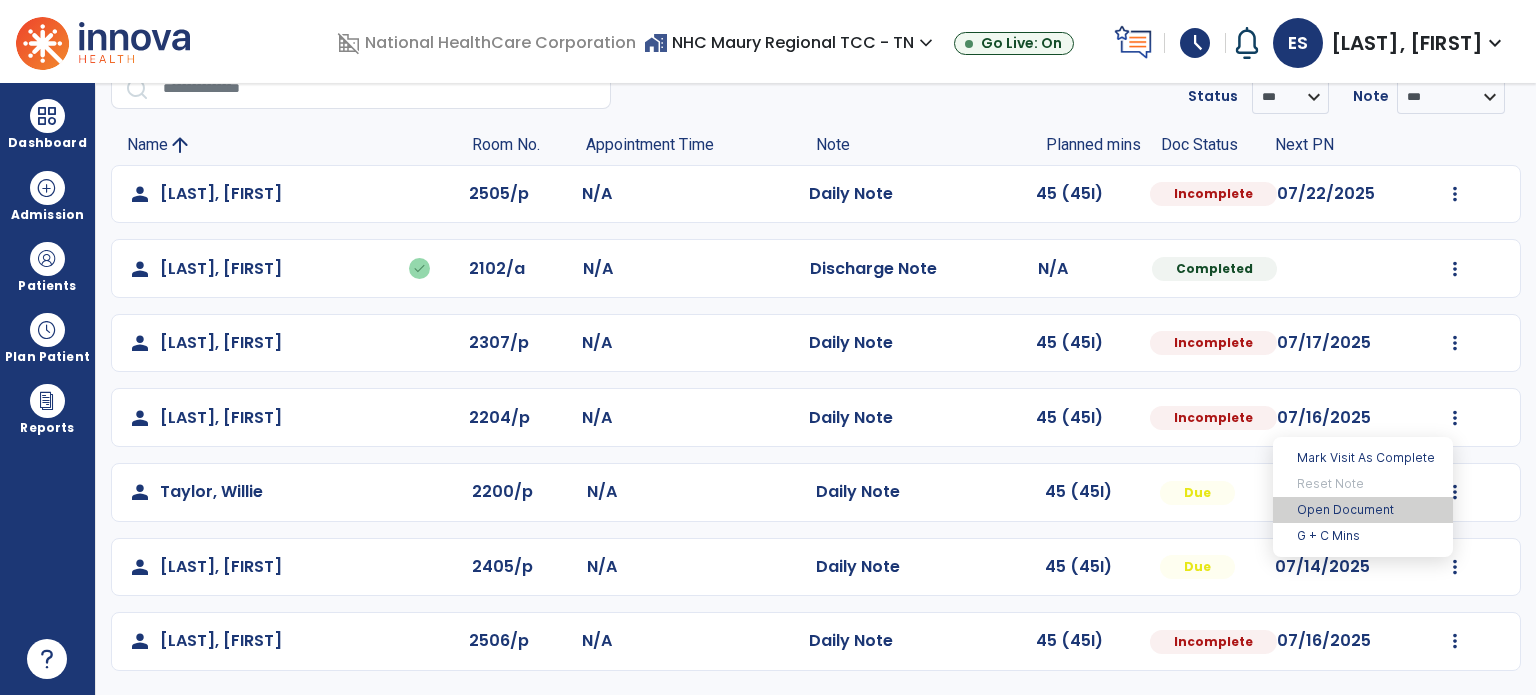 click on "Open Document" at bounding box center [1363, 510] 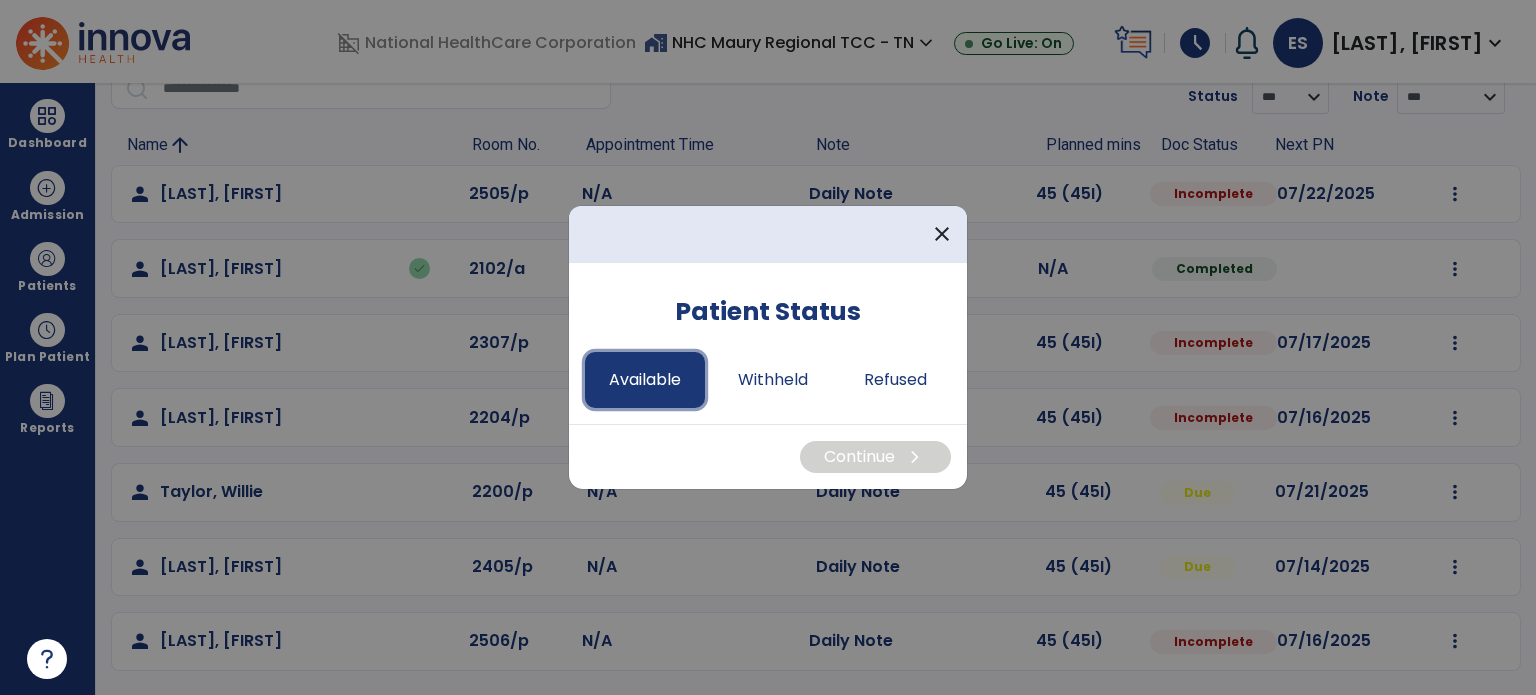 click on "Available" at bounding box center [645, 380] 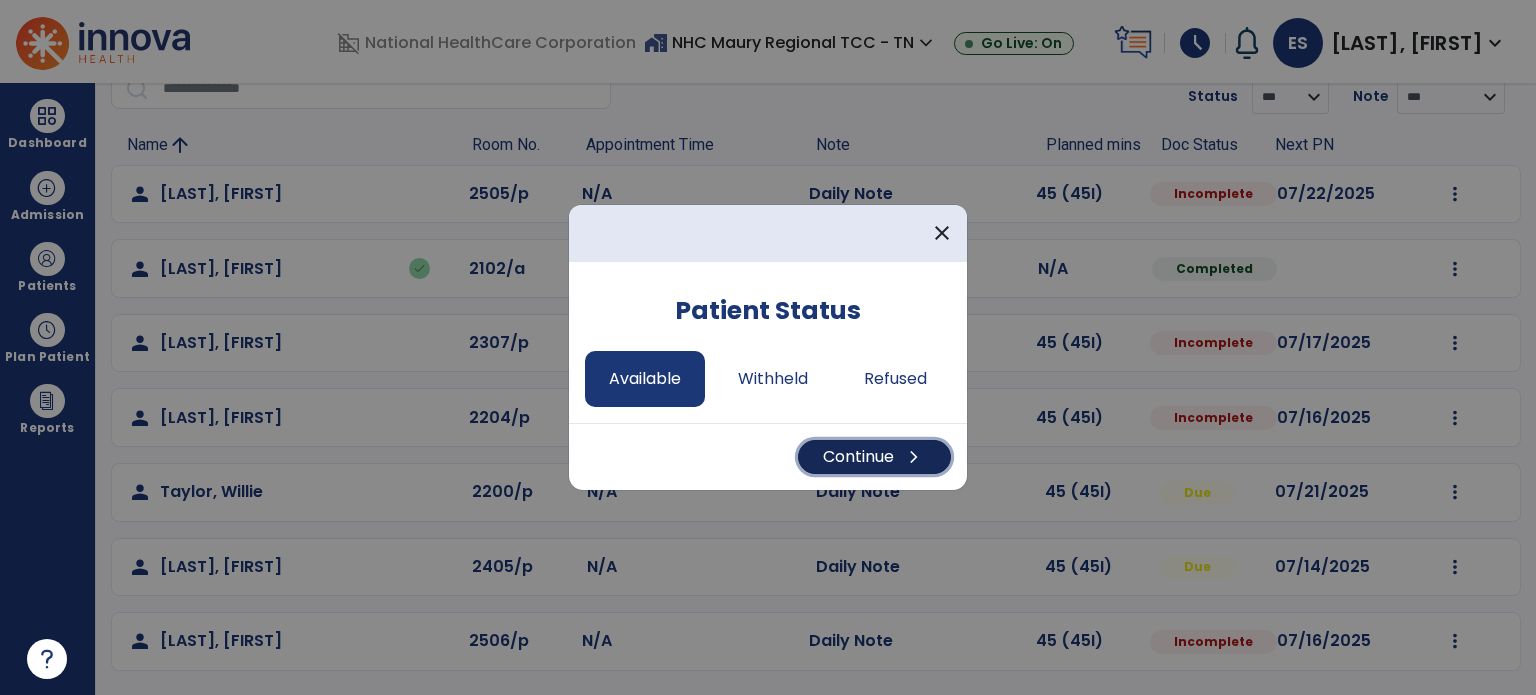 click on "Continue   chevron_right" at bounding box center [874, 457] 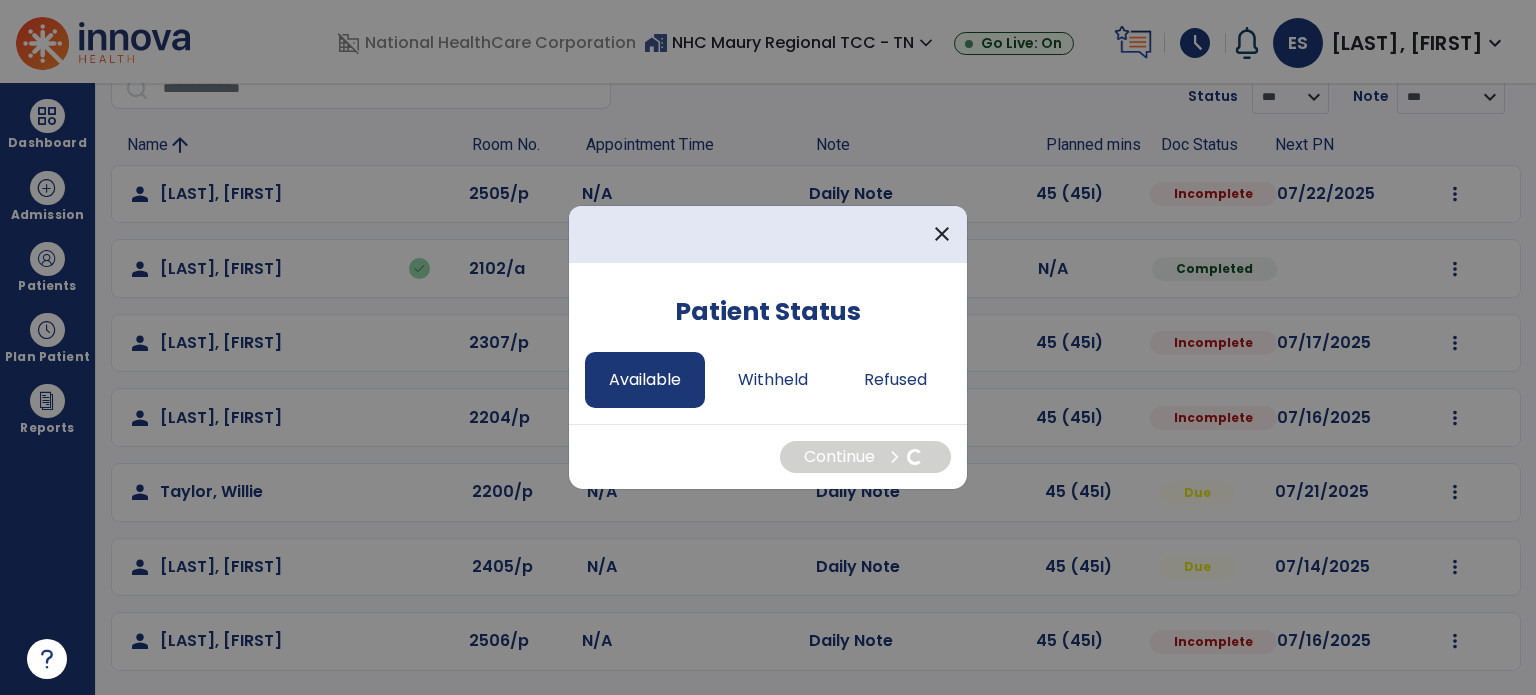 select on "*" 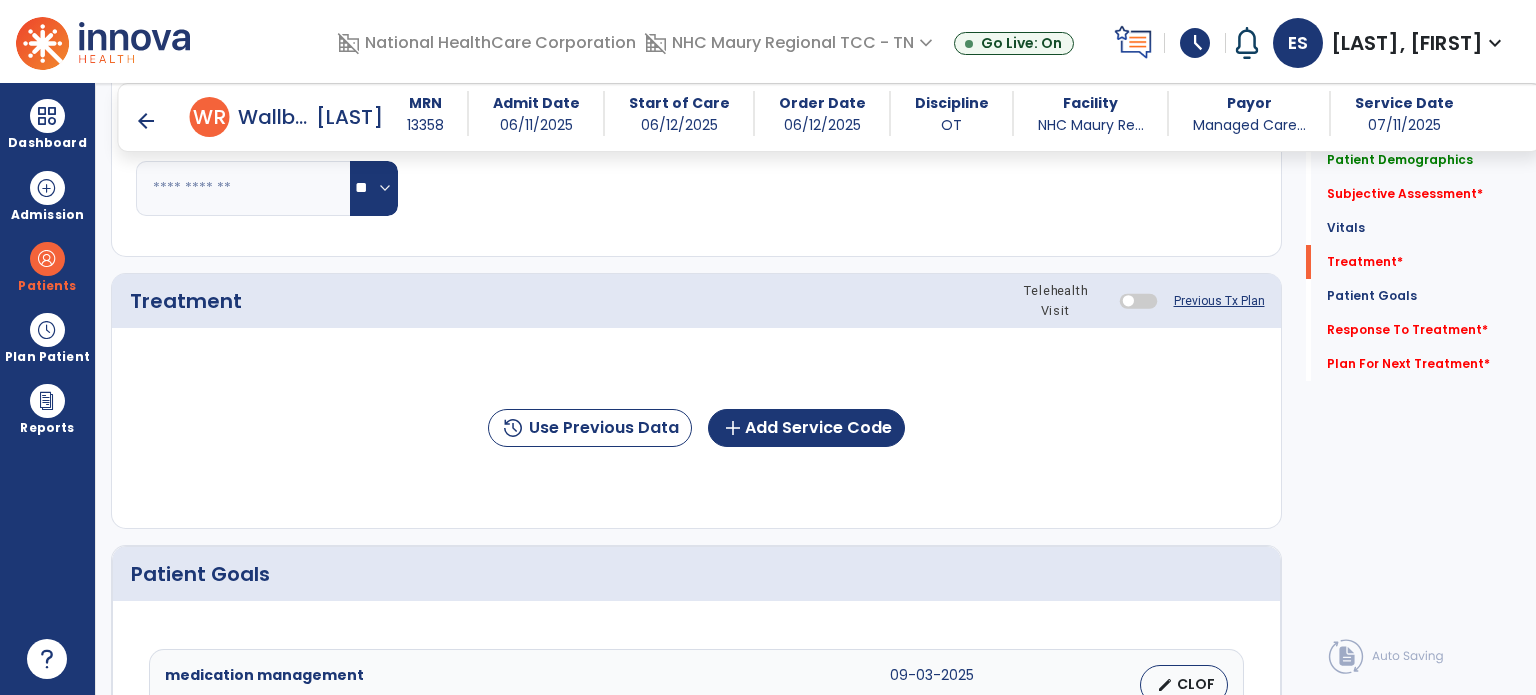 scroll, scrollTop: 1090, scrollLeft: 0, axis: vertical 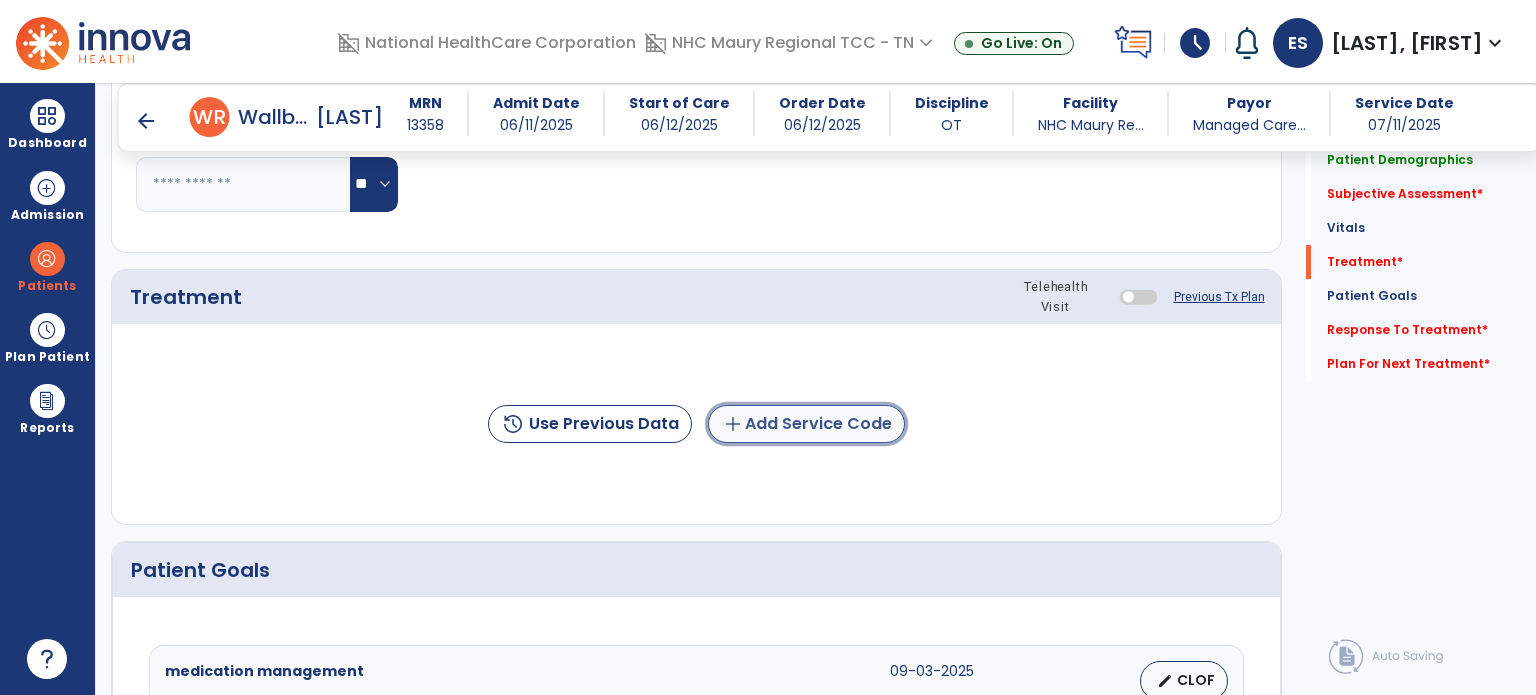 click on "add  Add Service Code" 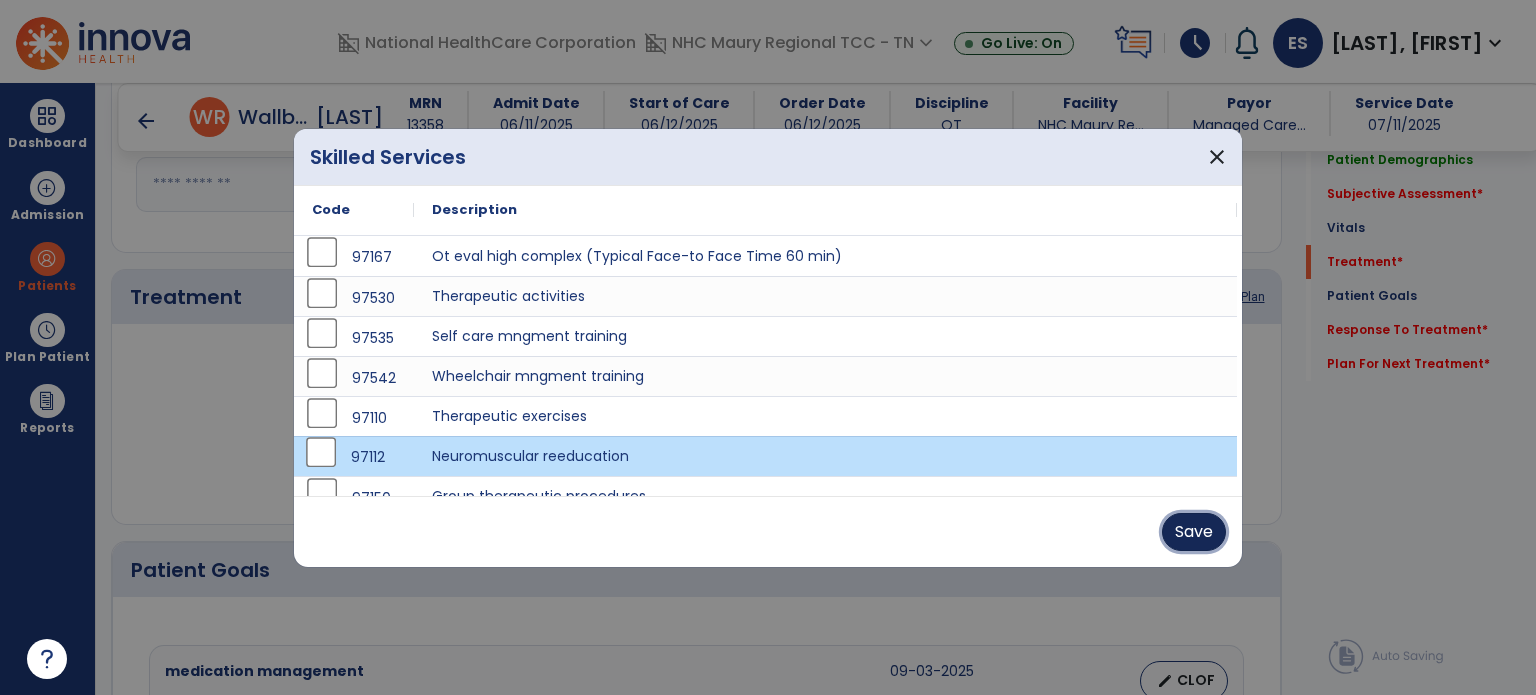 click on "Save" at bounding box center (1194, 532) 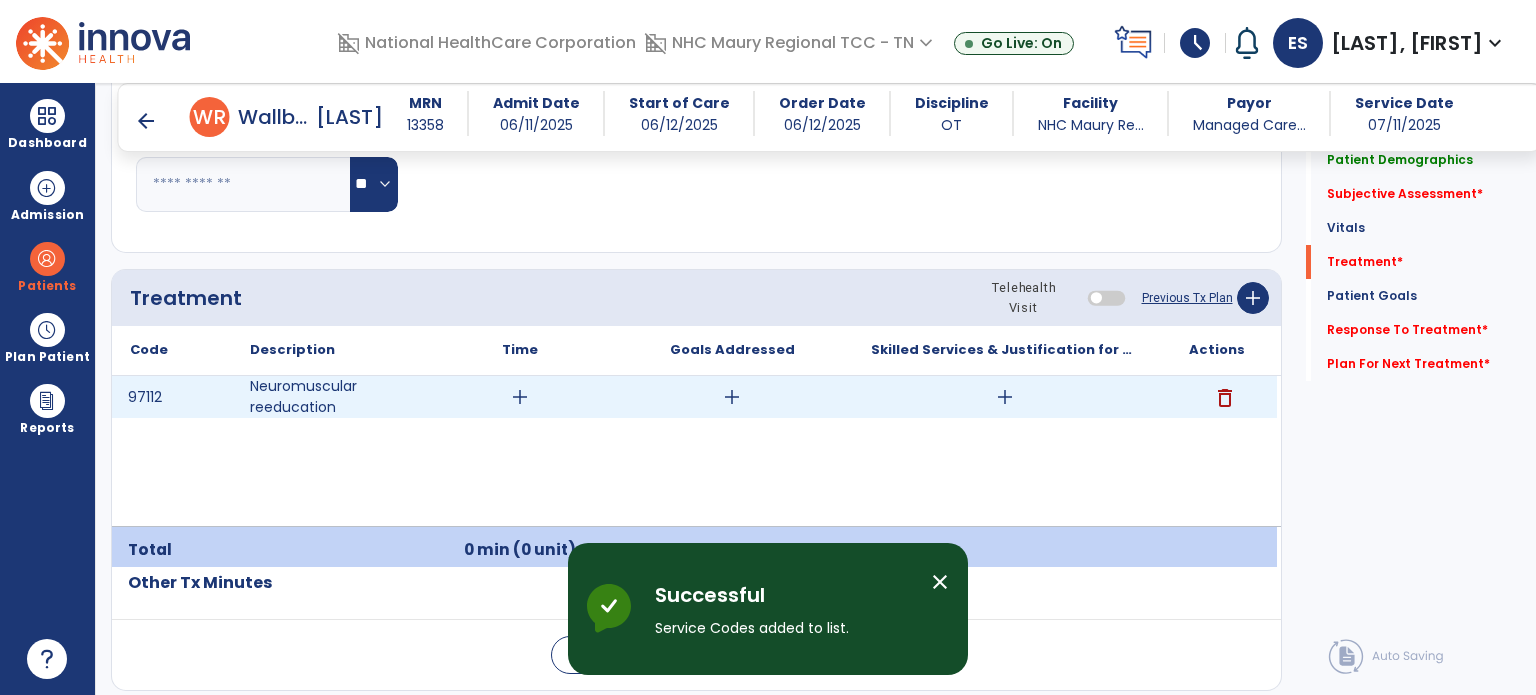 click on "add" at bounding box center (520, 397) 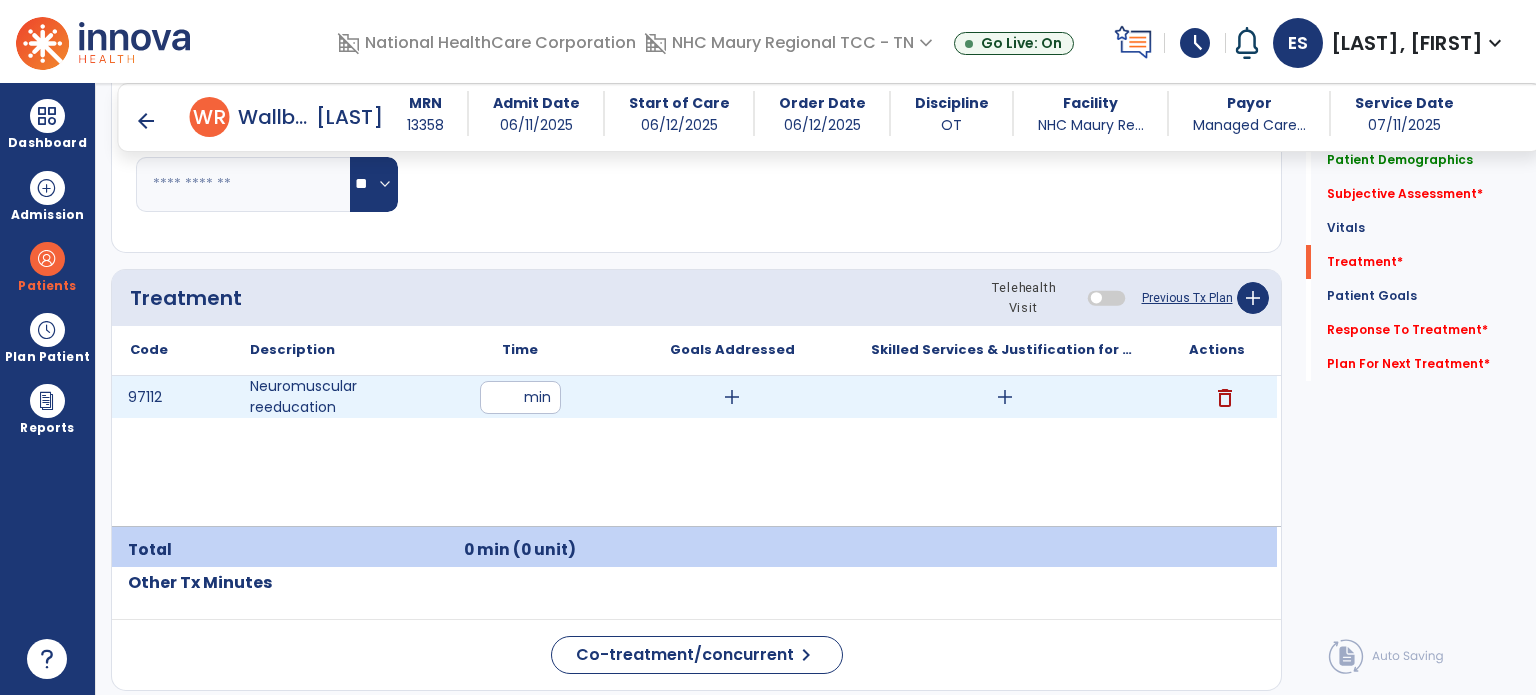 type on "**" 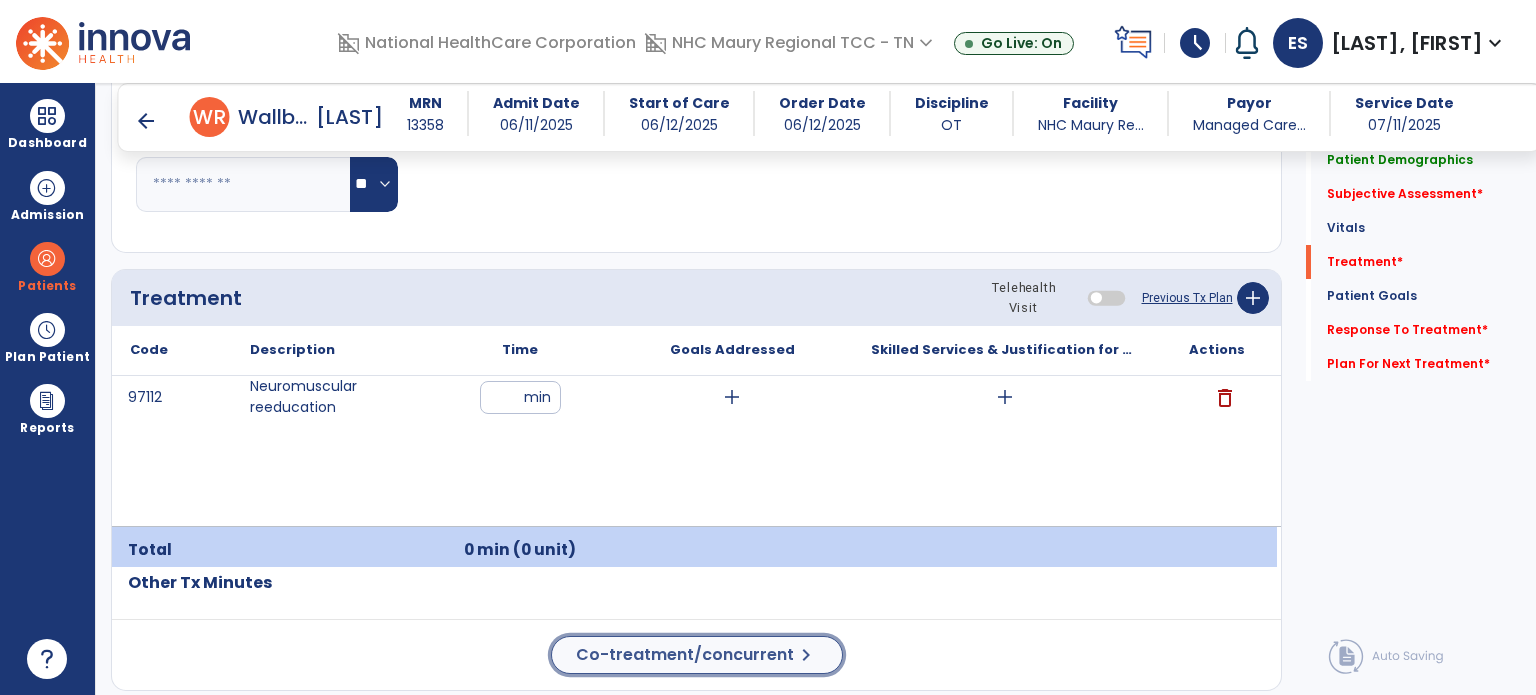 click on "Co-treatment/concurrent" 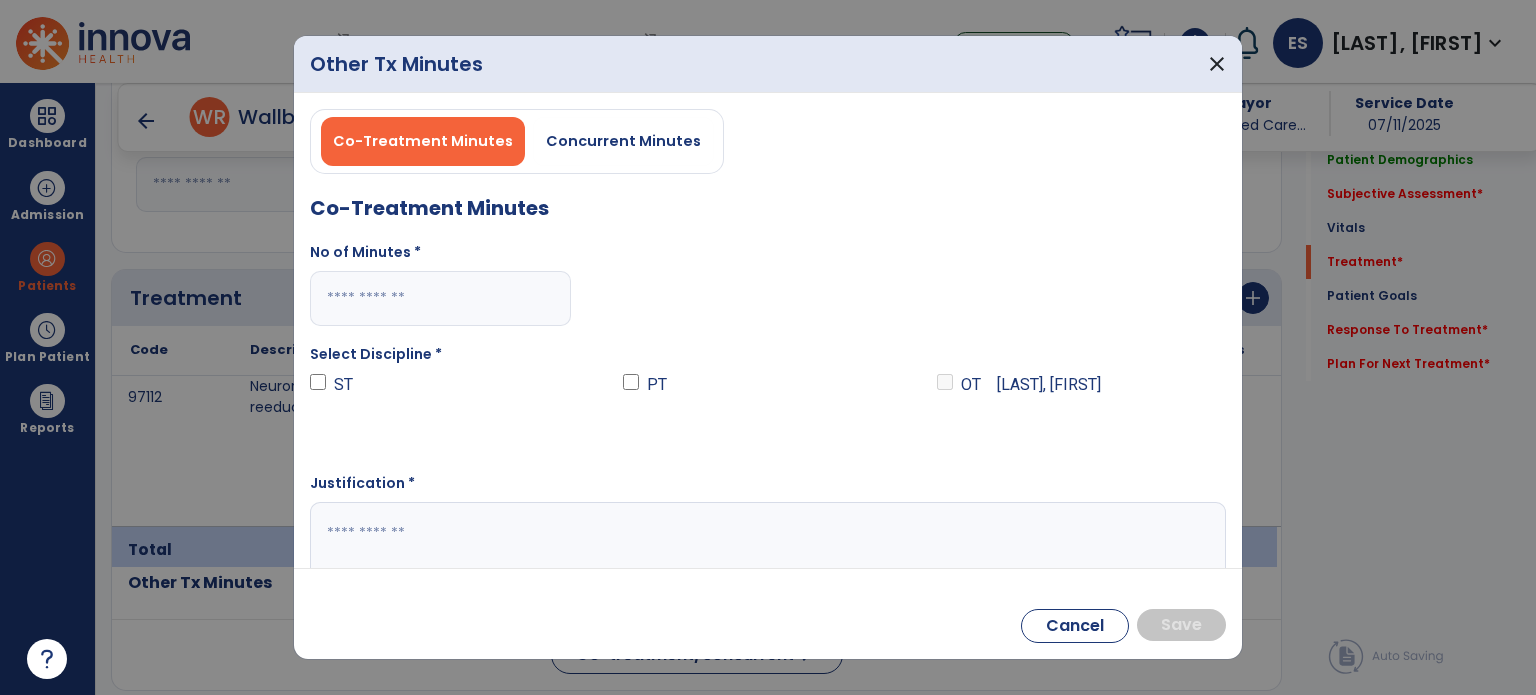 click at bounding box center (440, 298) 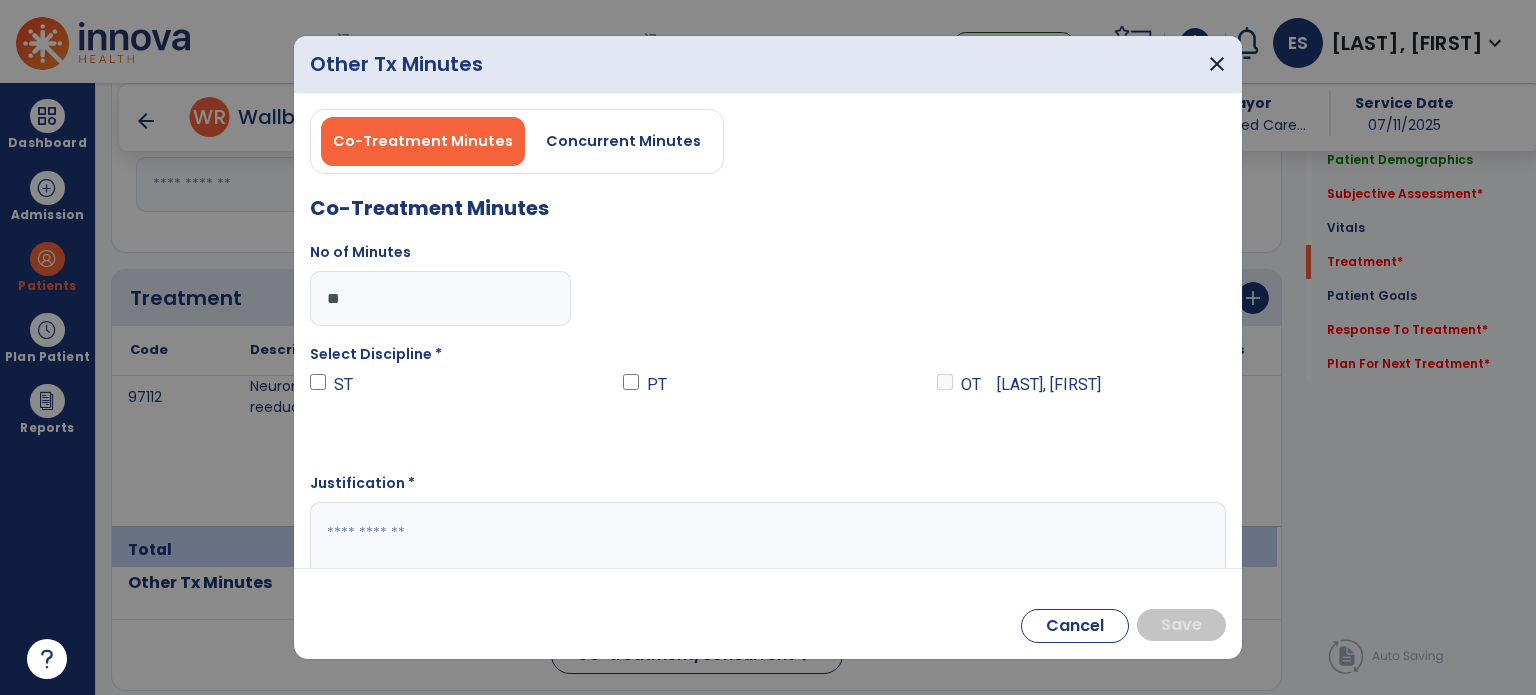 type on "**" 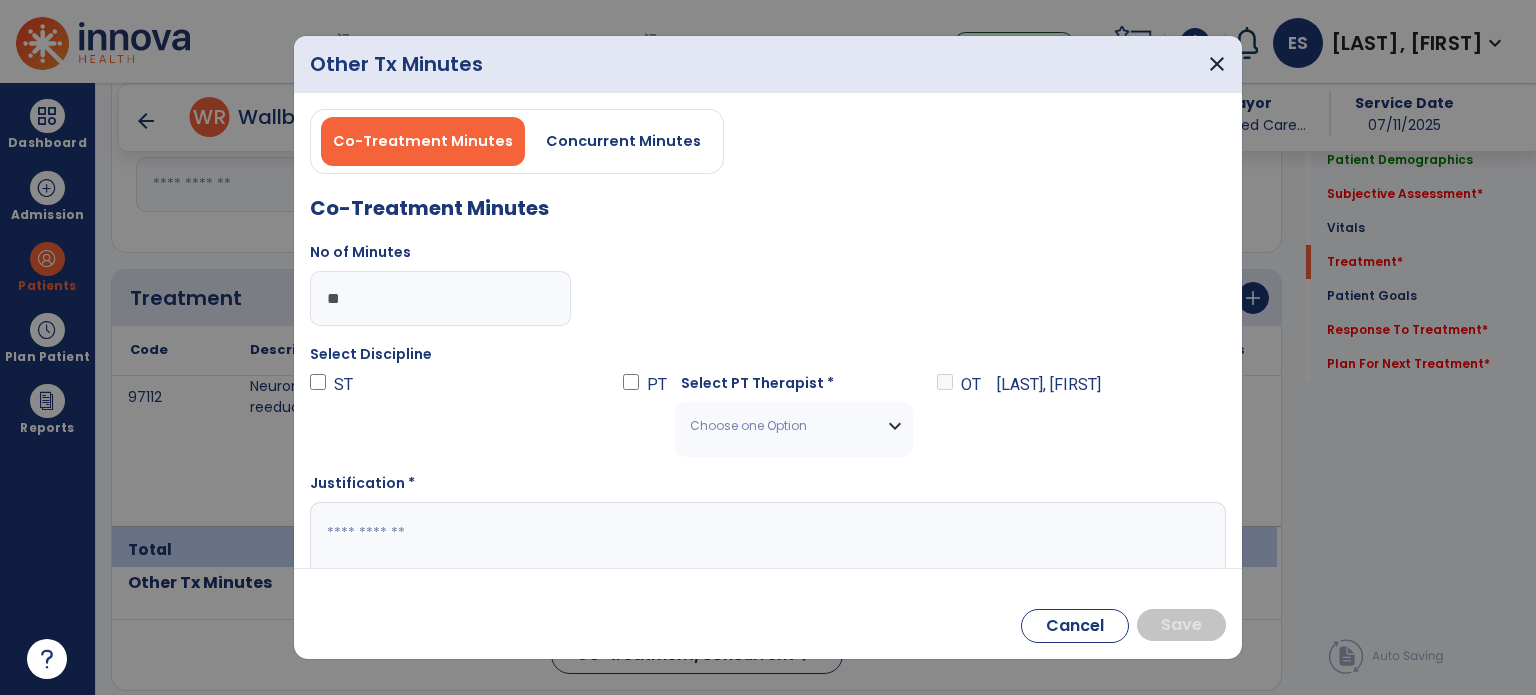 click on "Choose one Option" at bounding box center [793, 426] 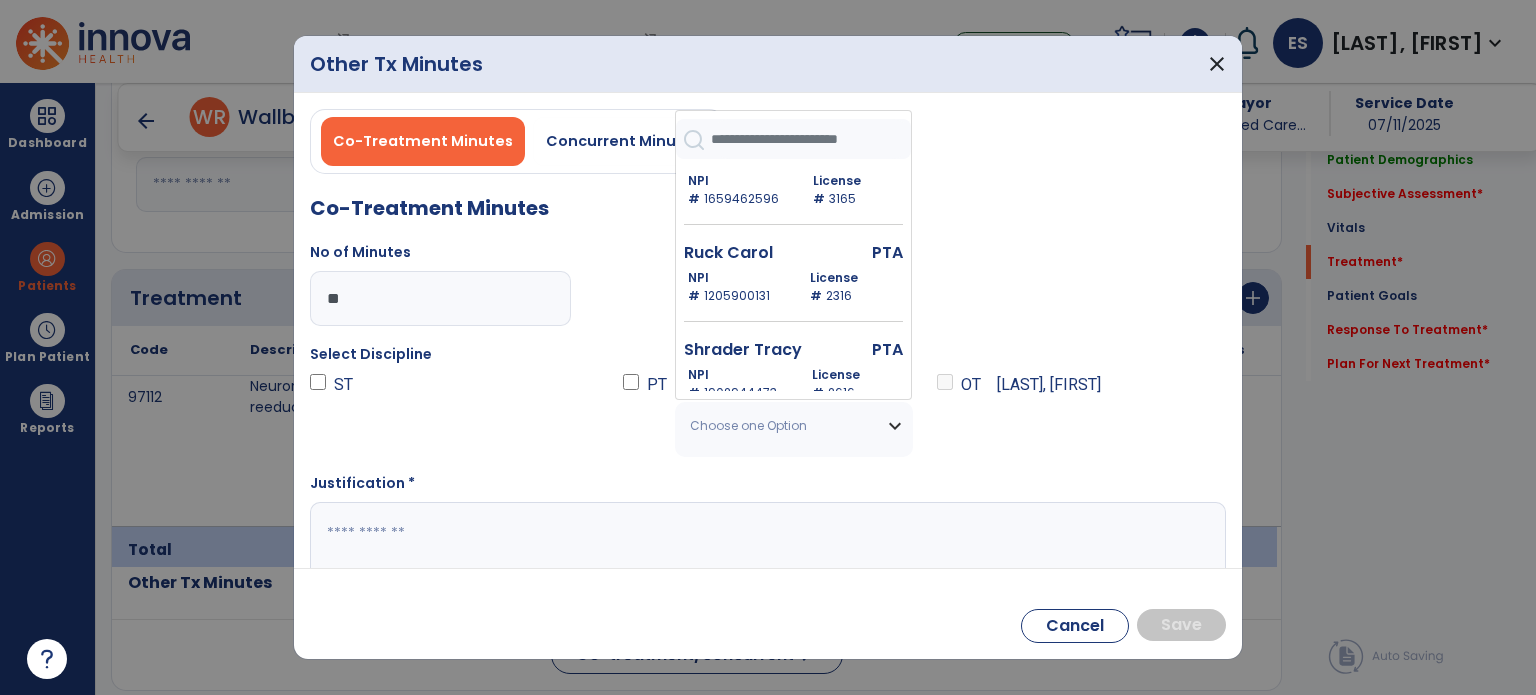 scroll, scrollTop: 2028, scrollLeft: 0, axis: vertical 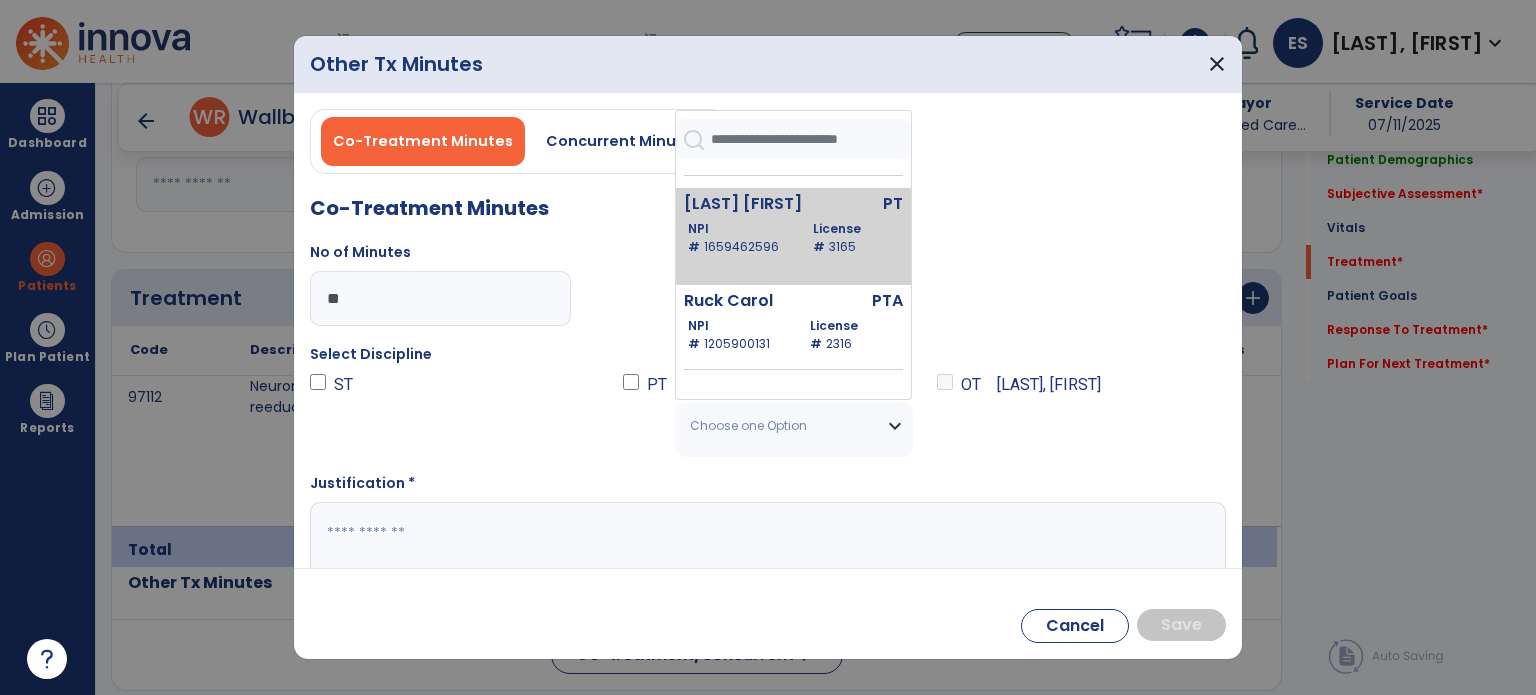 click on "NPI #  1659462596" at bounding box center (742, 238) 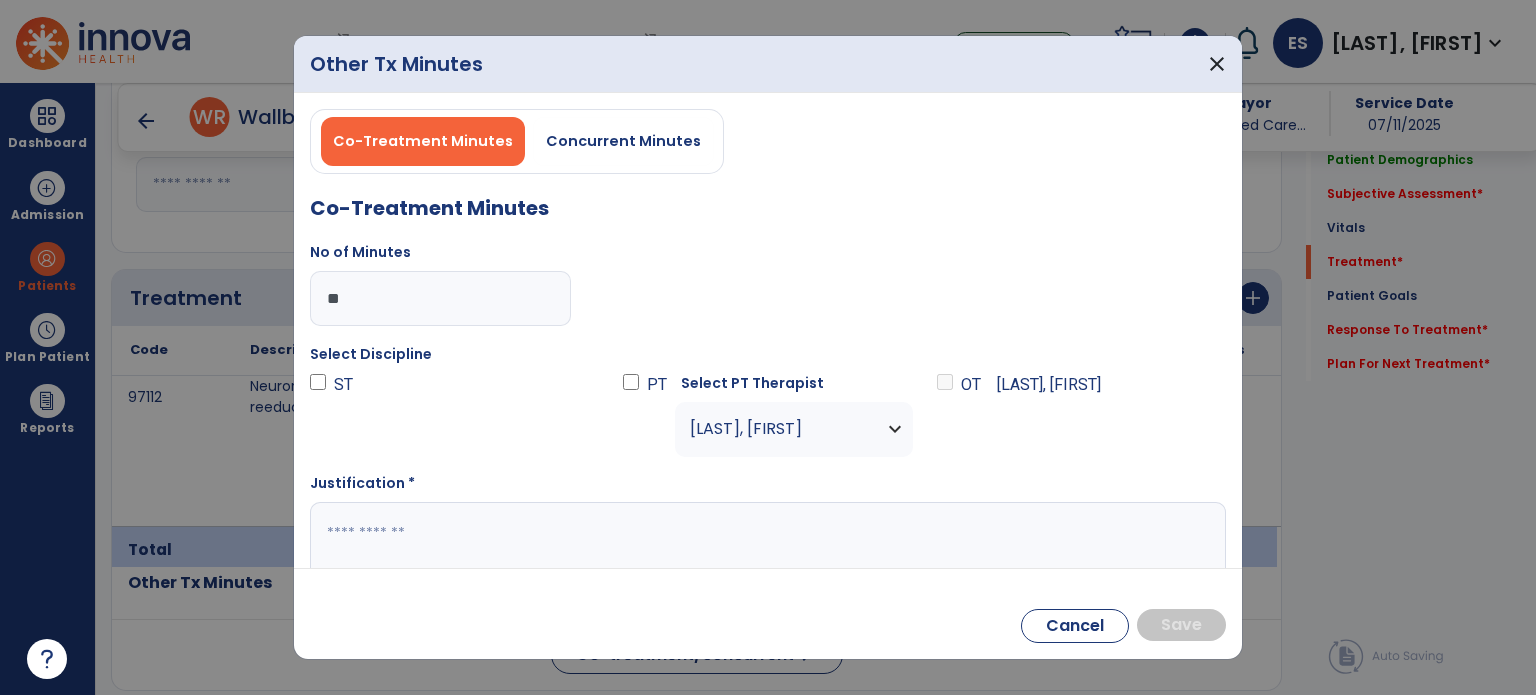 click at bounding box center [766, 541] 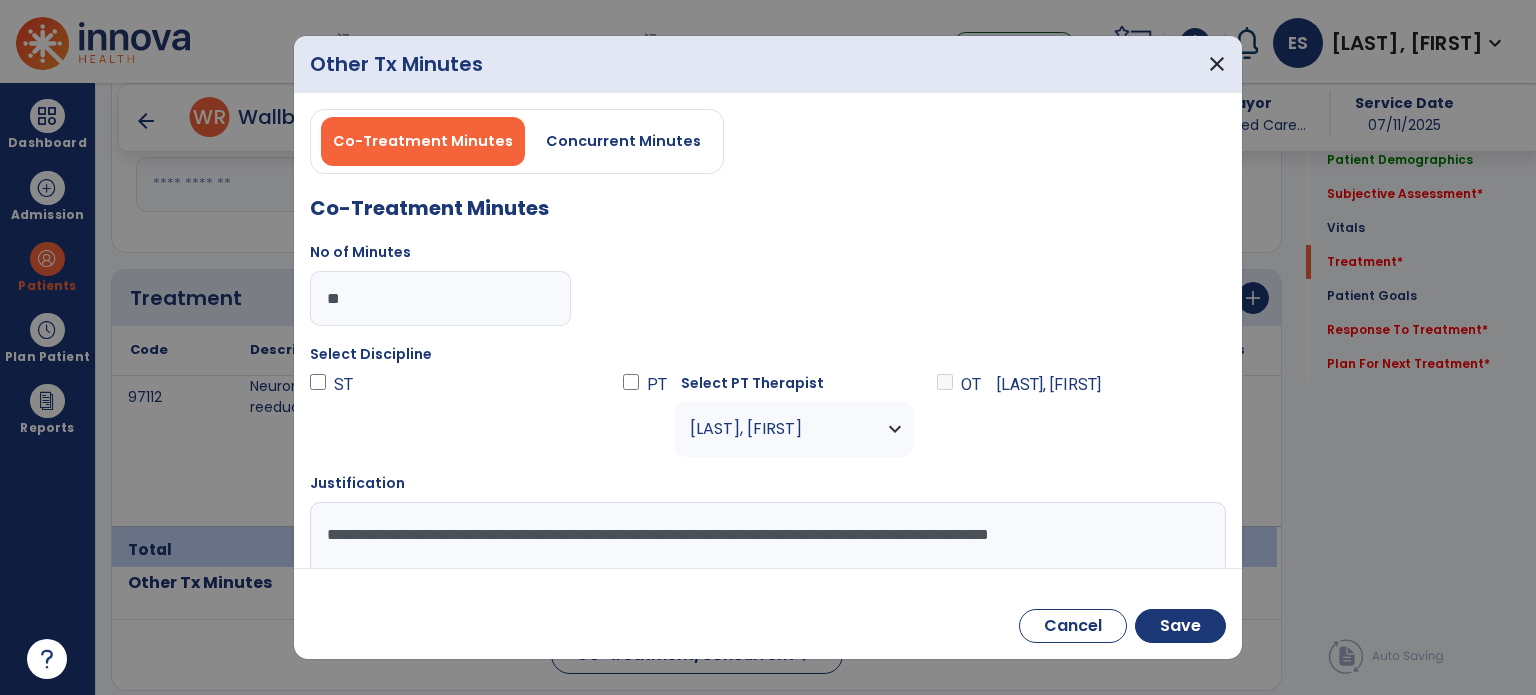 scroll, scrollTop: 1, scrollLeft: 0, axis: vertical 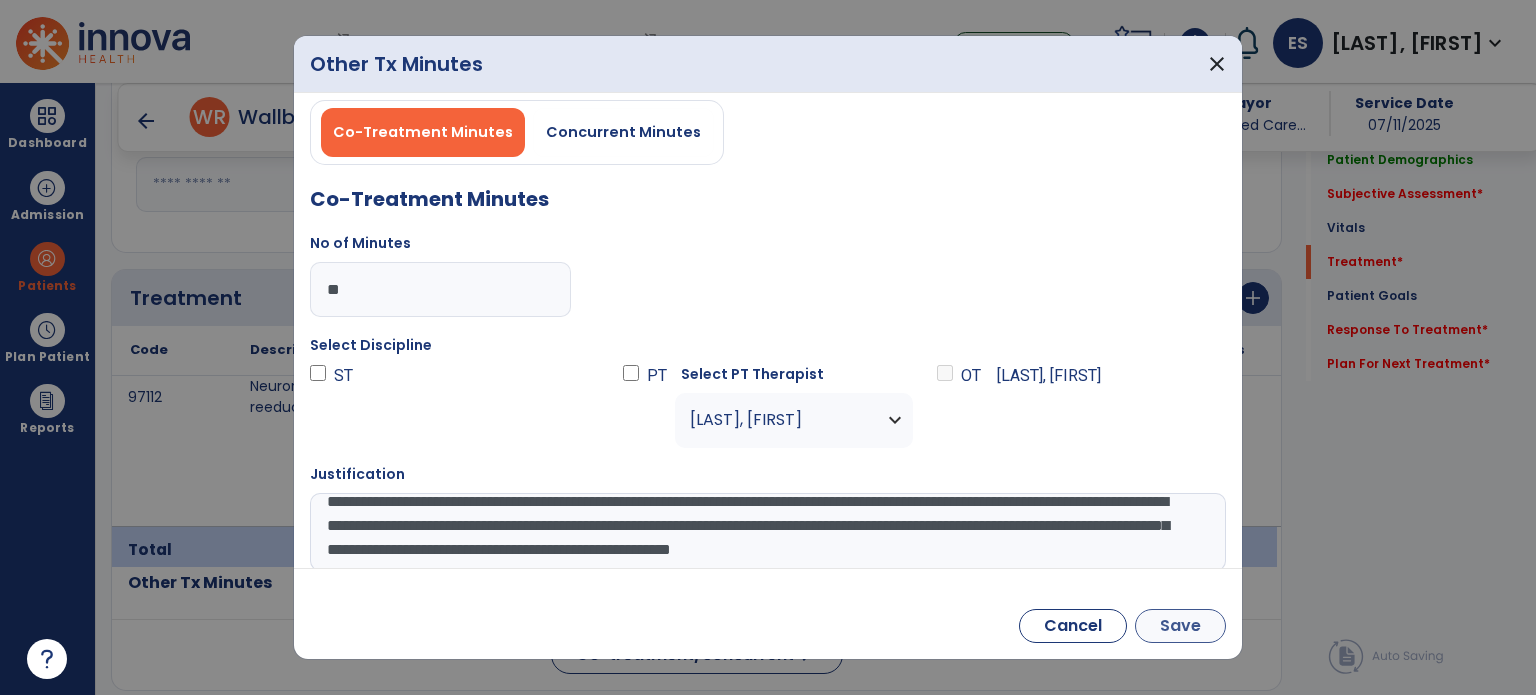 type on "**********" 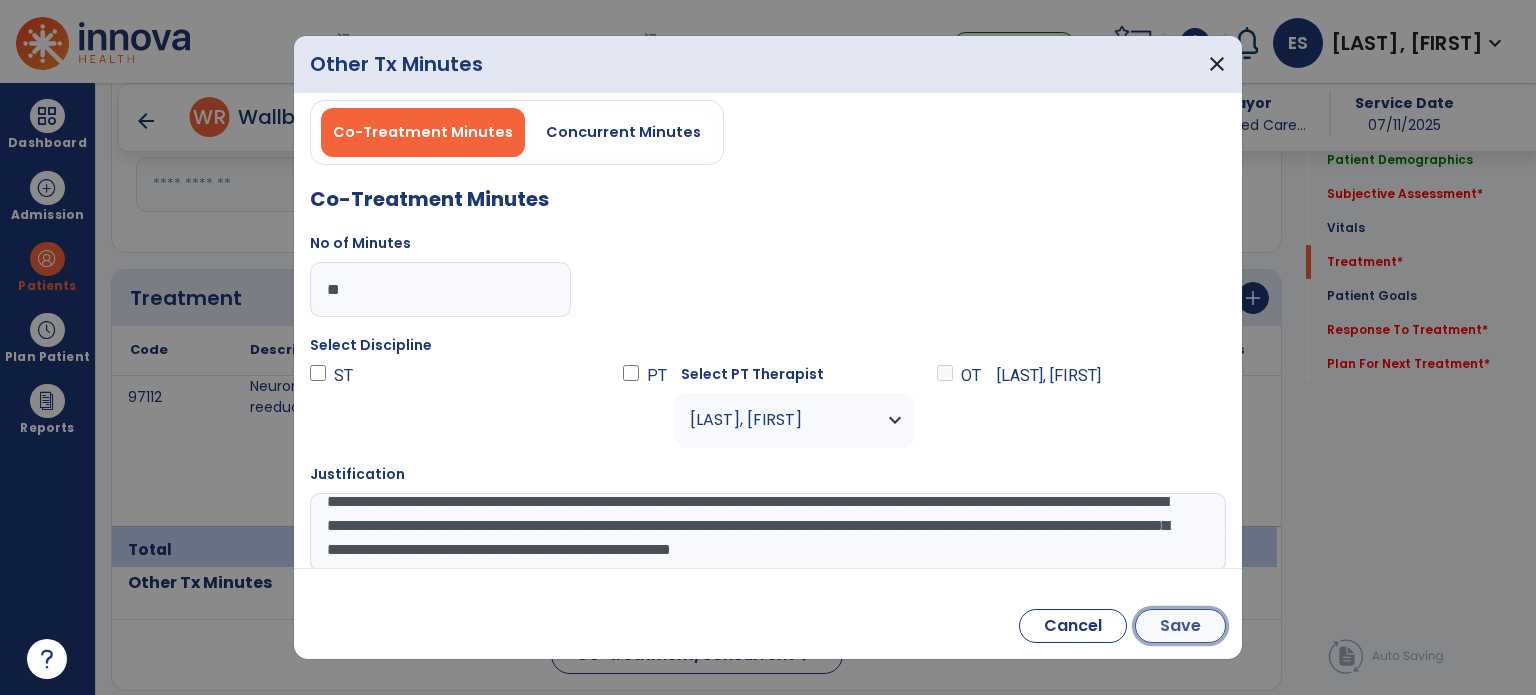 click on "Save" at bounding box center [1180, 626] 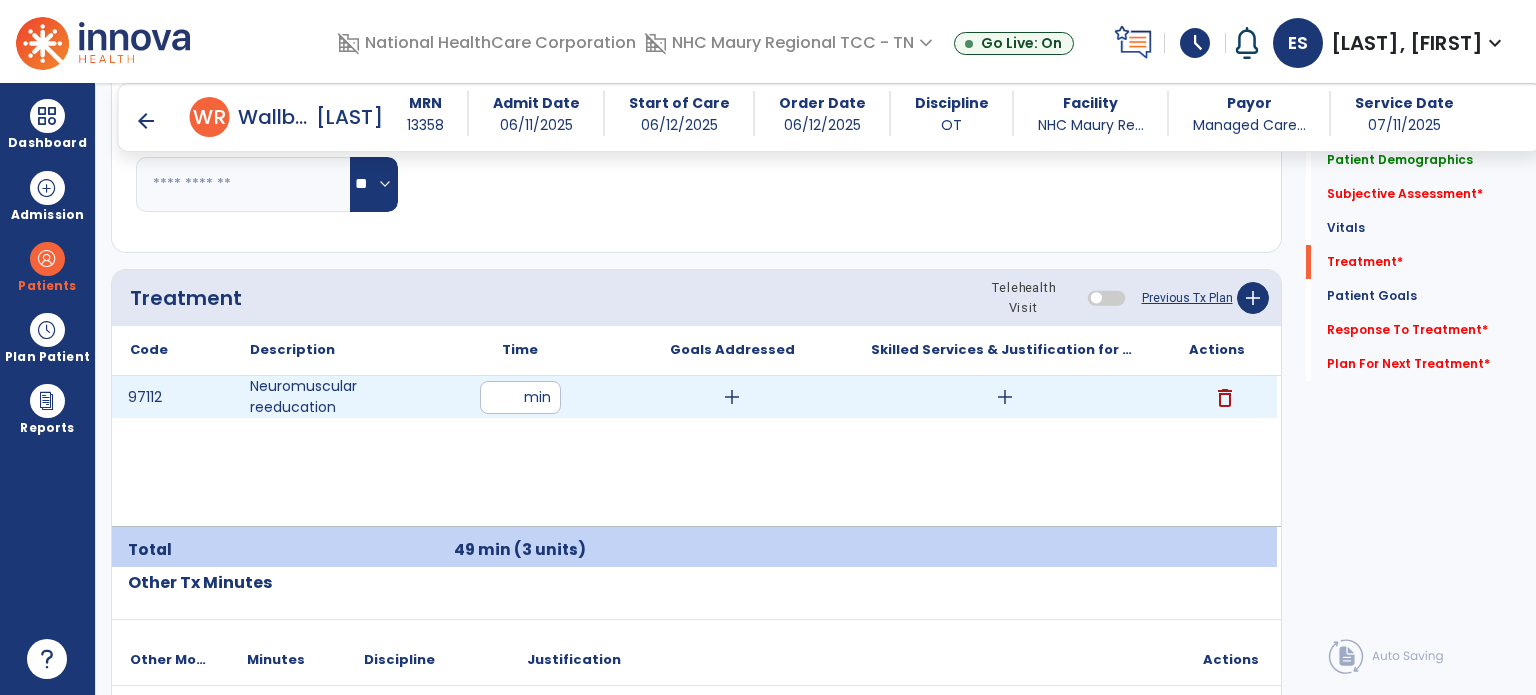 click on "add" at bounding box center [732, 397] 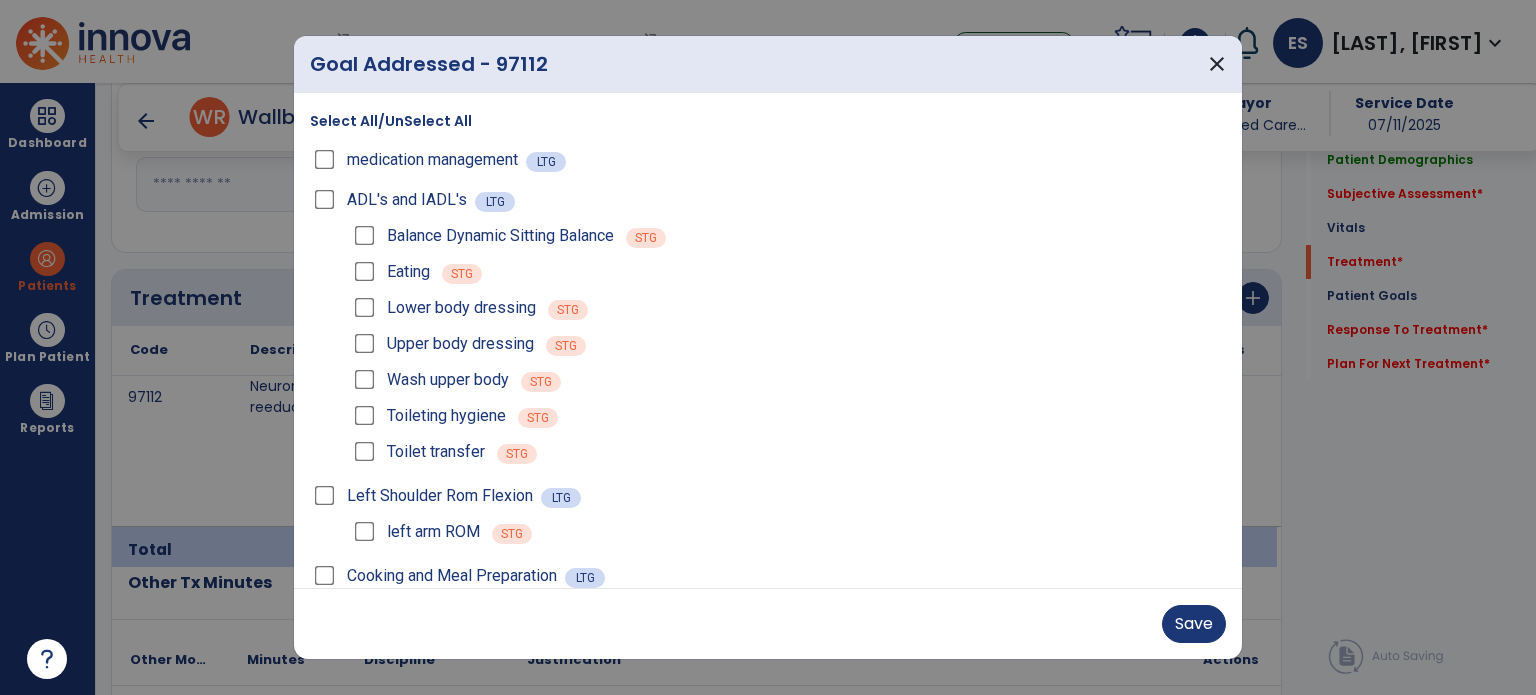 click on "Save" at bounding box center (768, 623) 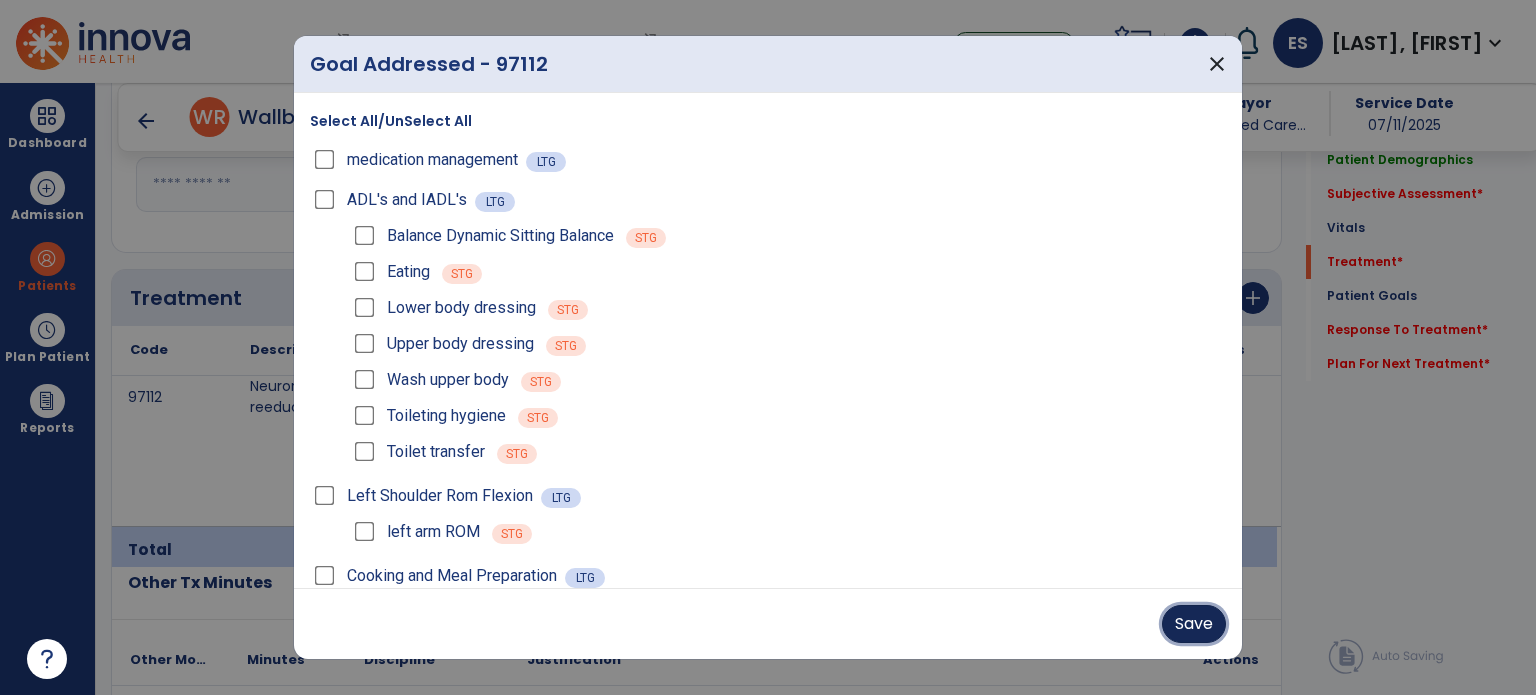click on "Save" at bounding box center (1194, 624) 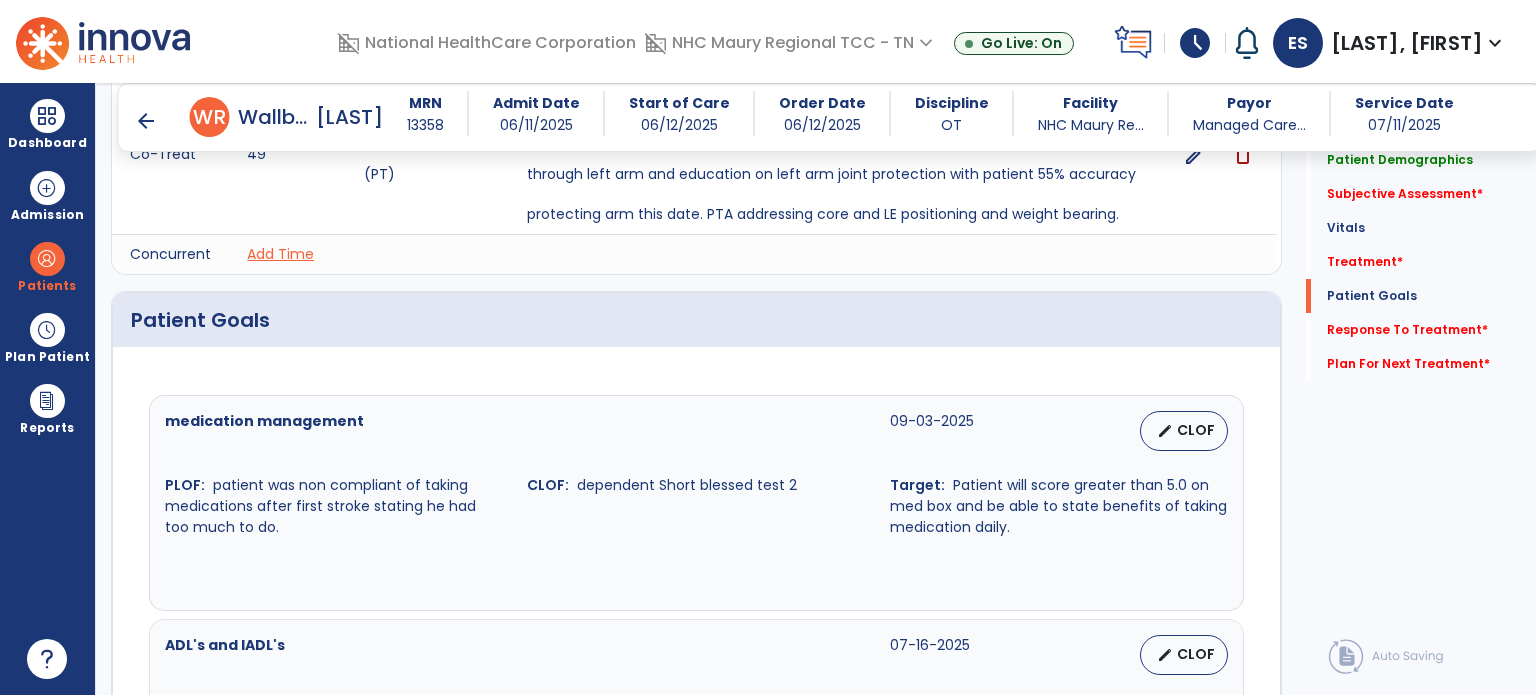 scroll, scrollTop: 1703, scrollLeft: 0, axis: vertical 